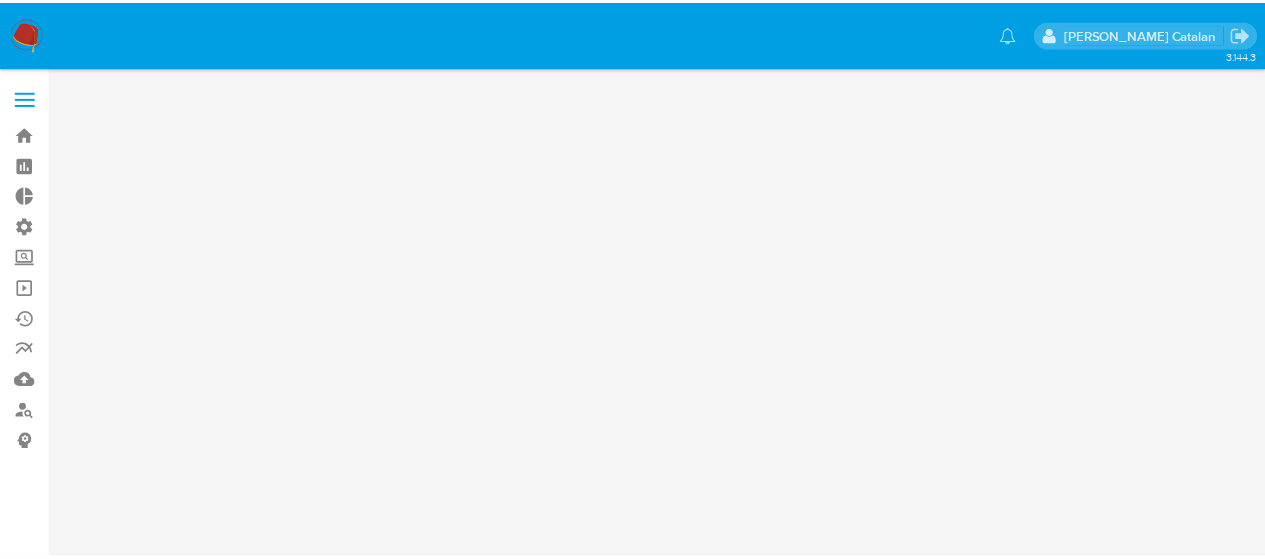 scroll, scrollTop: 0, scrollLeft: 0, axis: both 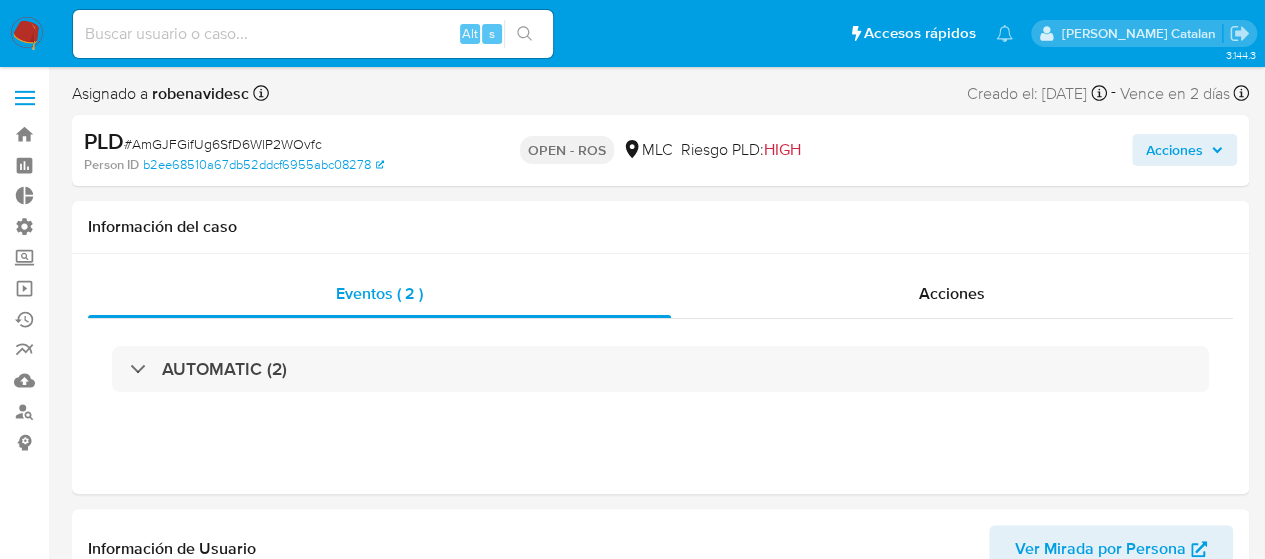 select on "10" 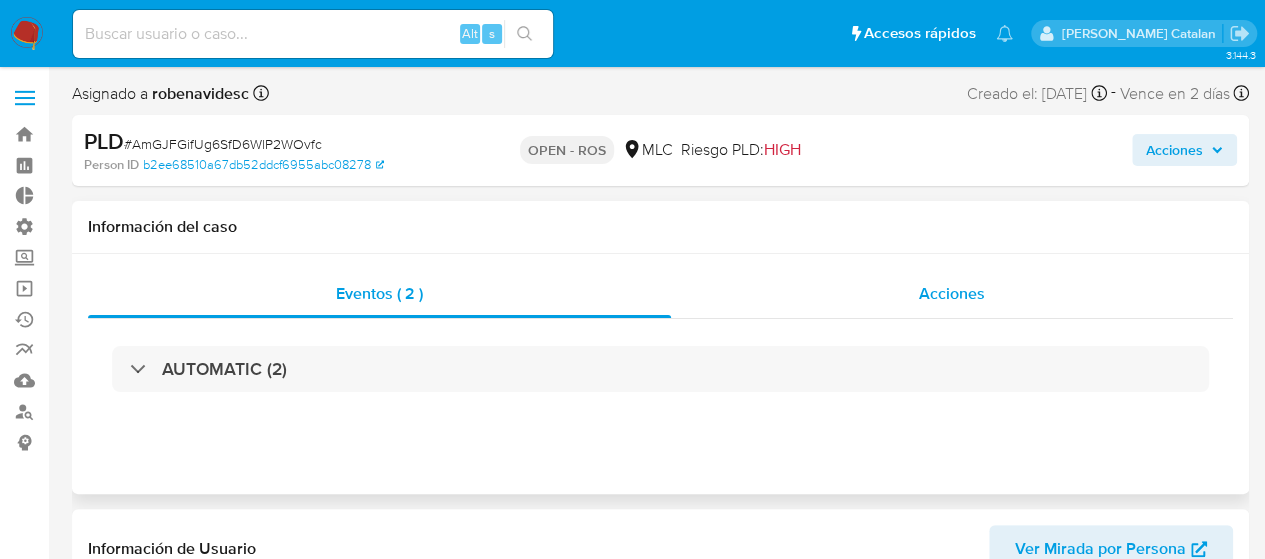 click on "Acciones" at bounding box center (952, 294) 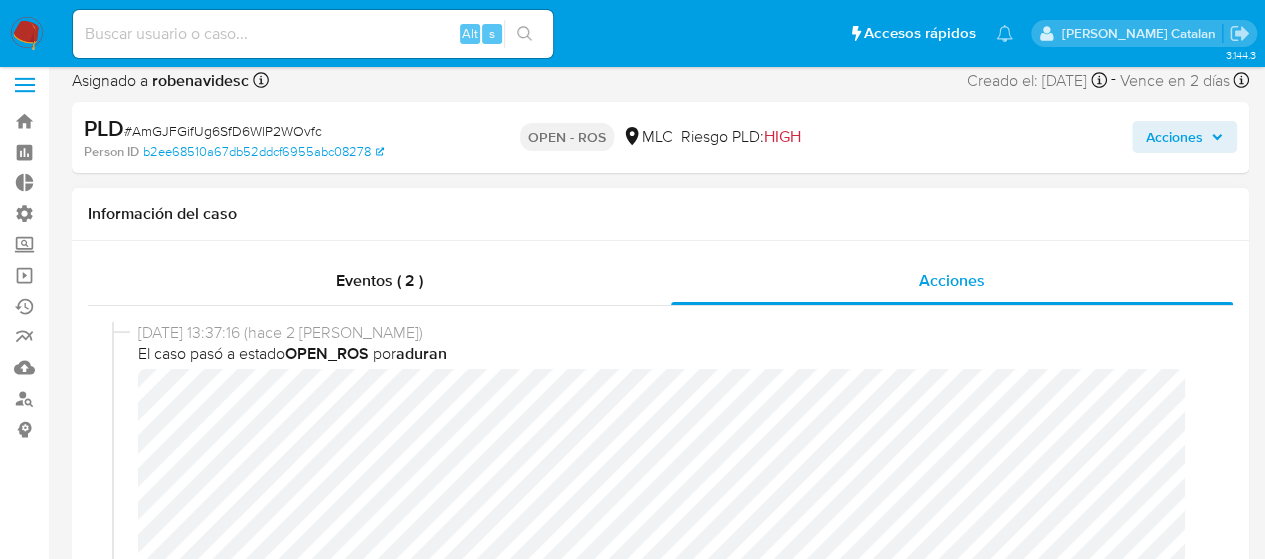 scroll, scrollTop: 20, scrollLeft: 0, axis: vertical 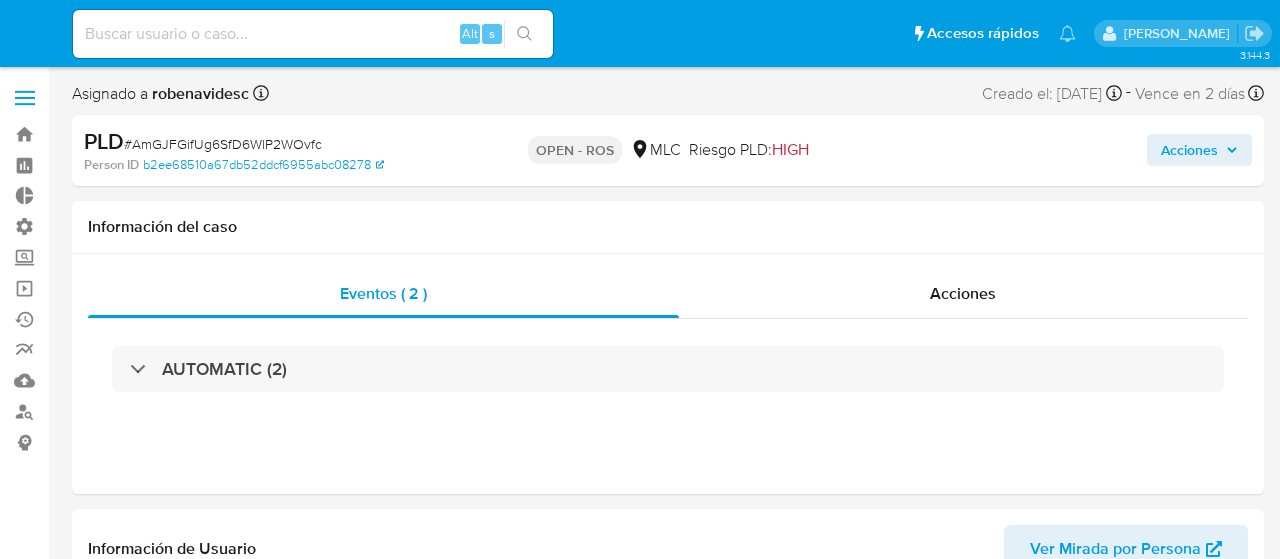 select on "10" 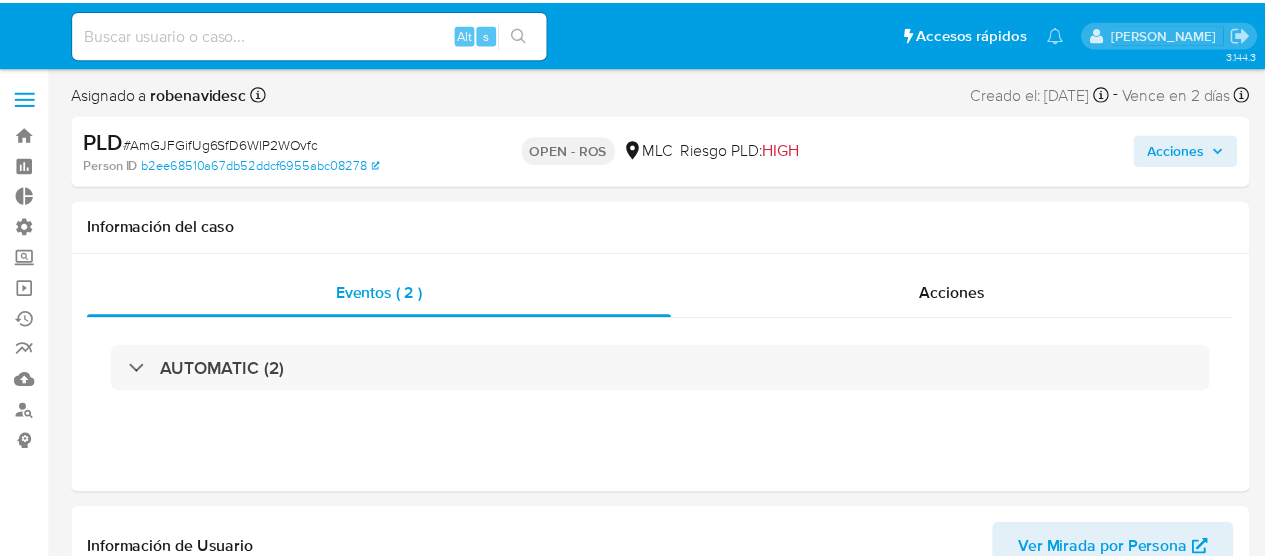 scroll, scrollTop: 0, scrollLeft: 0, axis: both 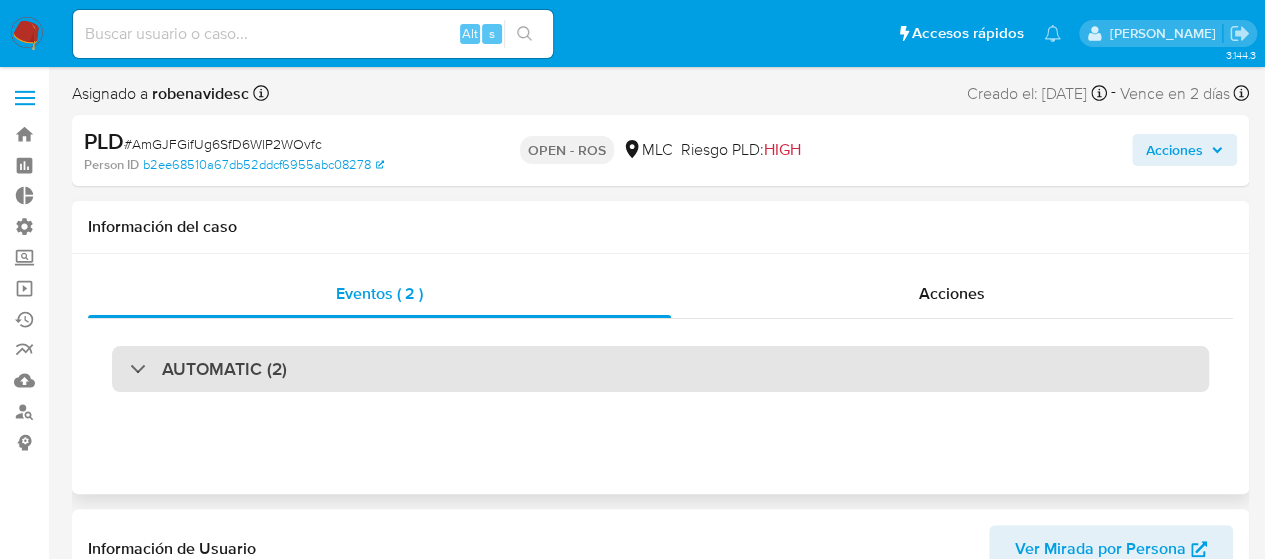 click on "AUTOMATIC (2)" at bounding box center (660, 369) 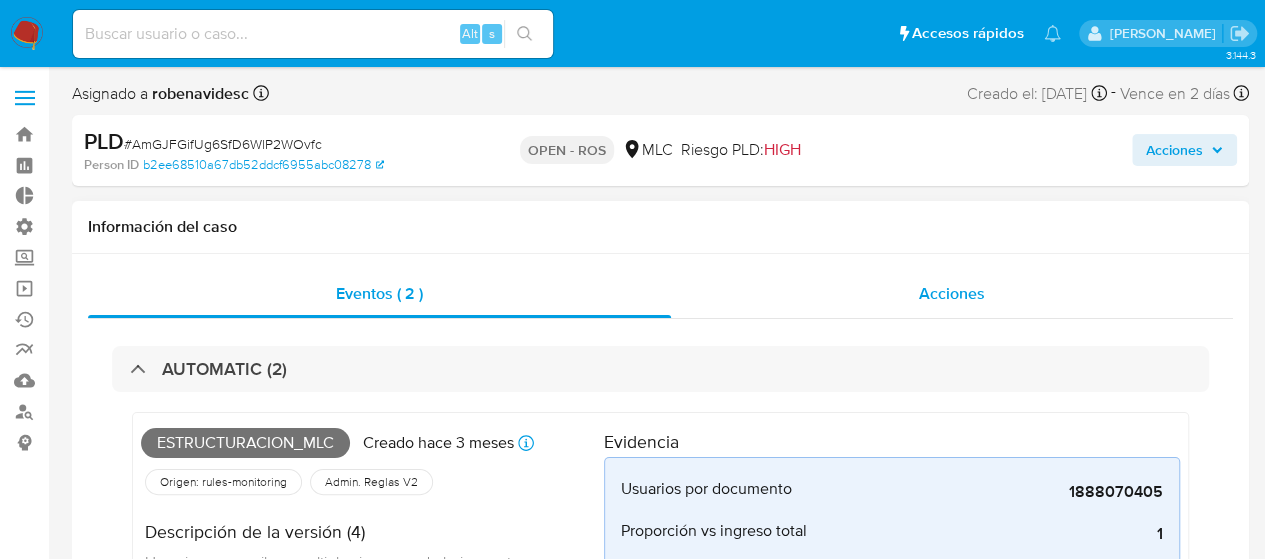 click on "Acciones" at bounding box center [952, 294] 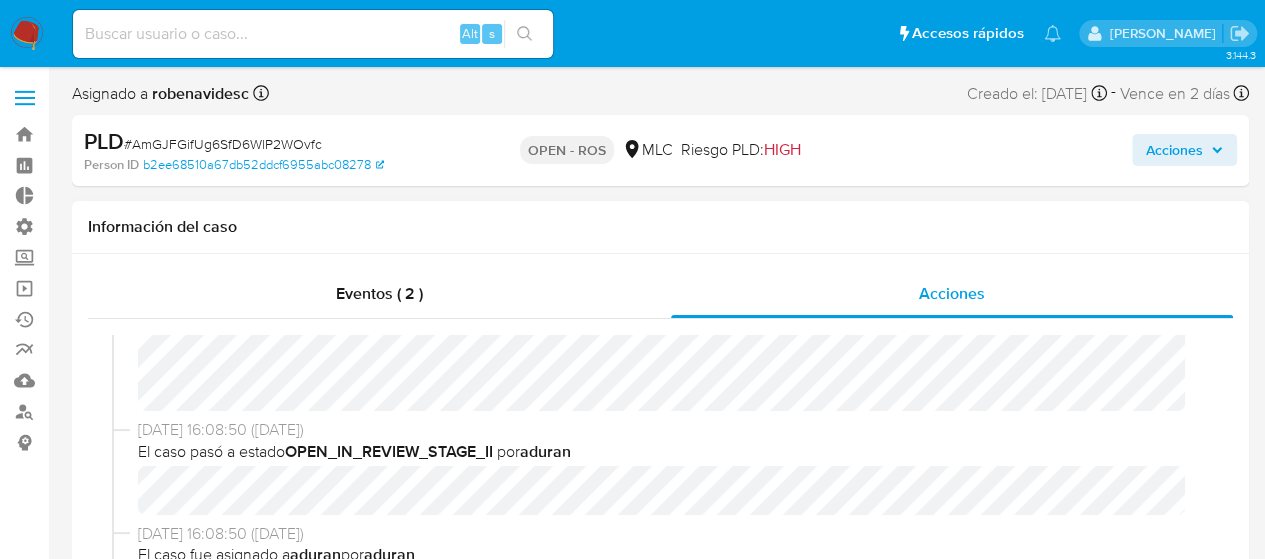 scroll, scrollTop: 160, scrollLeft: 0, axis: vertical 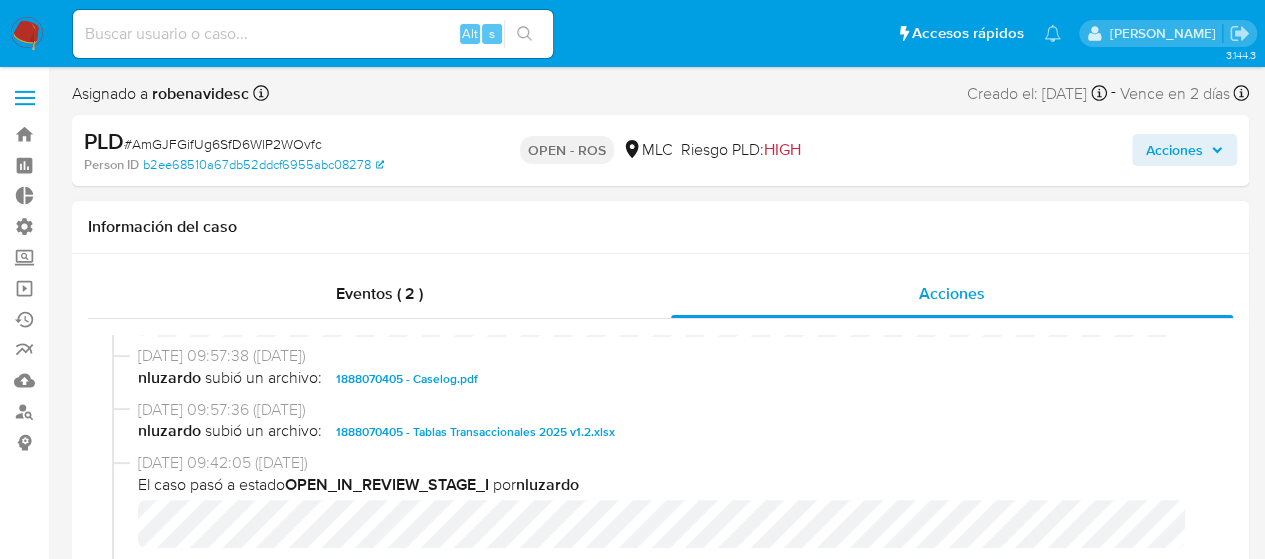 click on "1888070405 - Caselog.pdf" at bounding box center [407, 379] 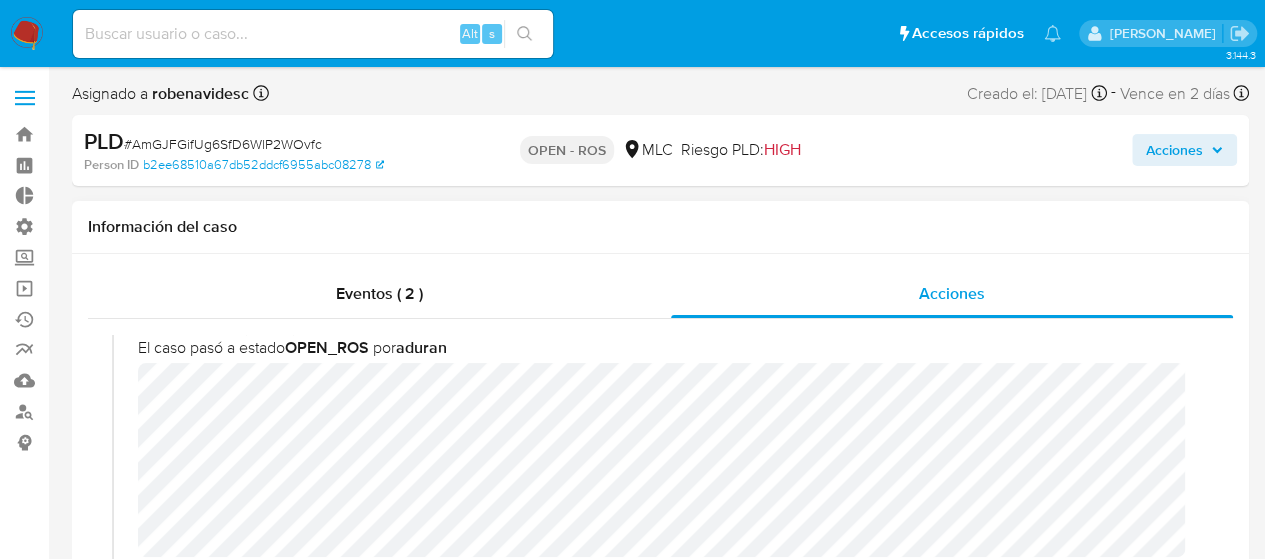scroll, scrollTop: 0, scrollLeft: 0, axis: both 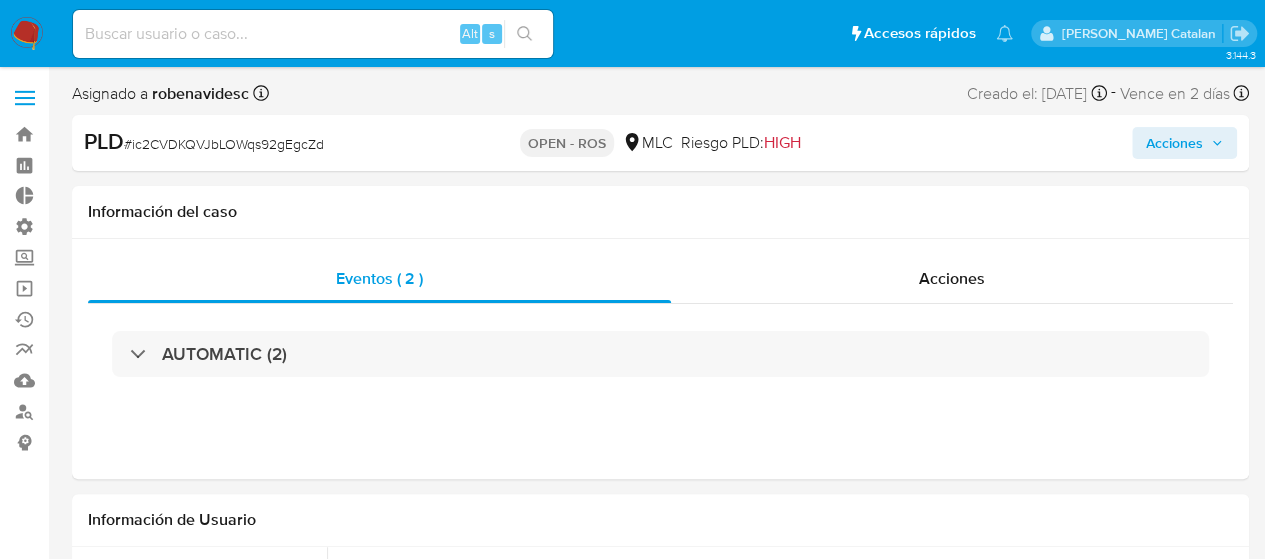 select on "10" 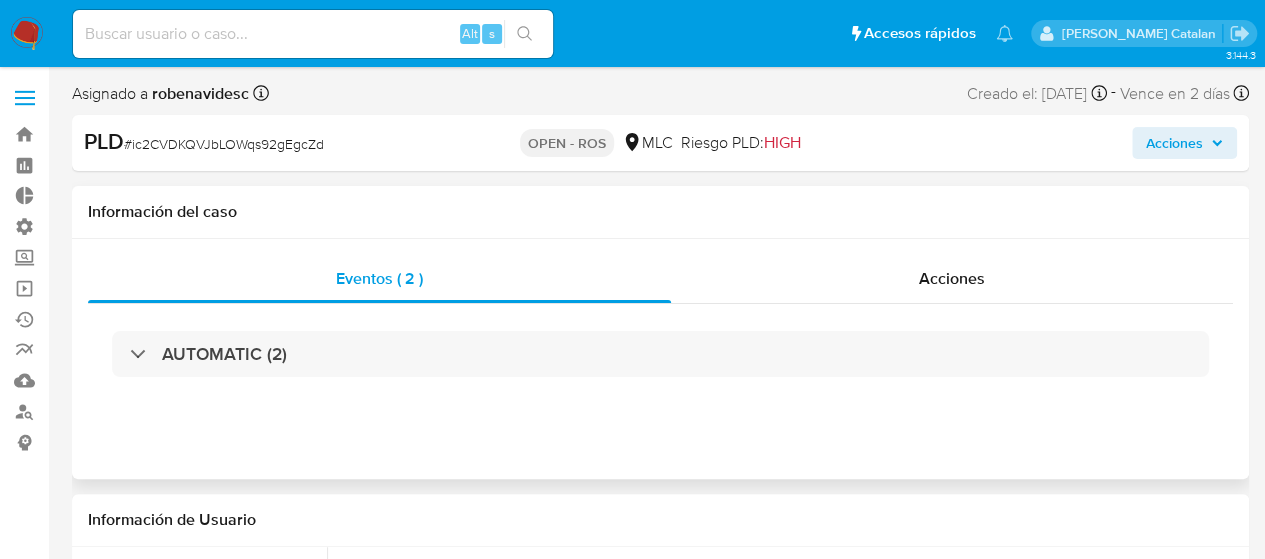 drag, startPoint x: 937, startPoint y: 292, endPoint x: 761, endPoint y: 316, distance: 177.62883 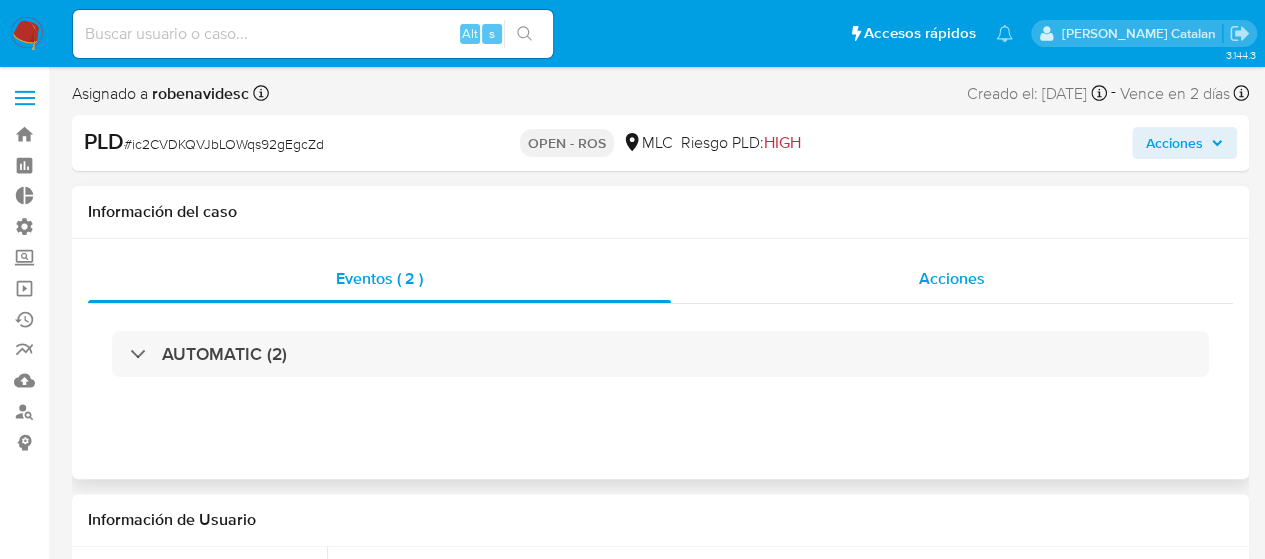 click on "Acciones" at bounding box center [952, 279] 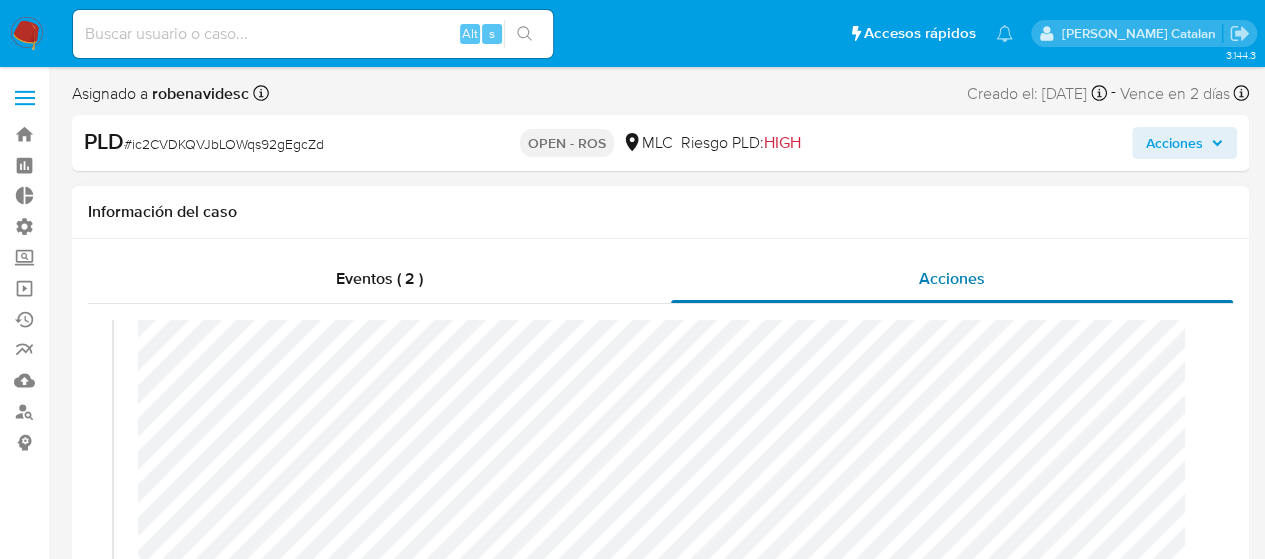 scroll, scrollTop: 78, scrollLeft: 0, axis: vertical 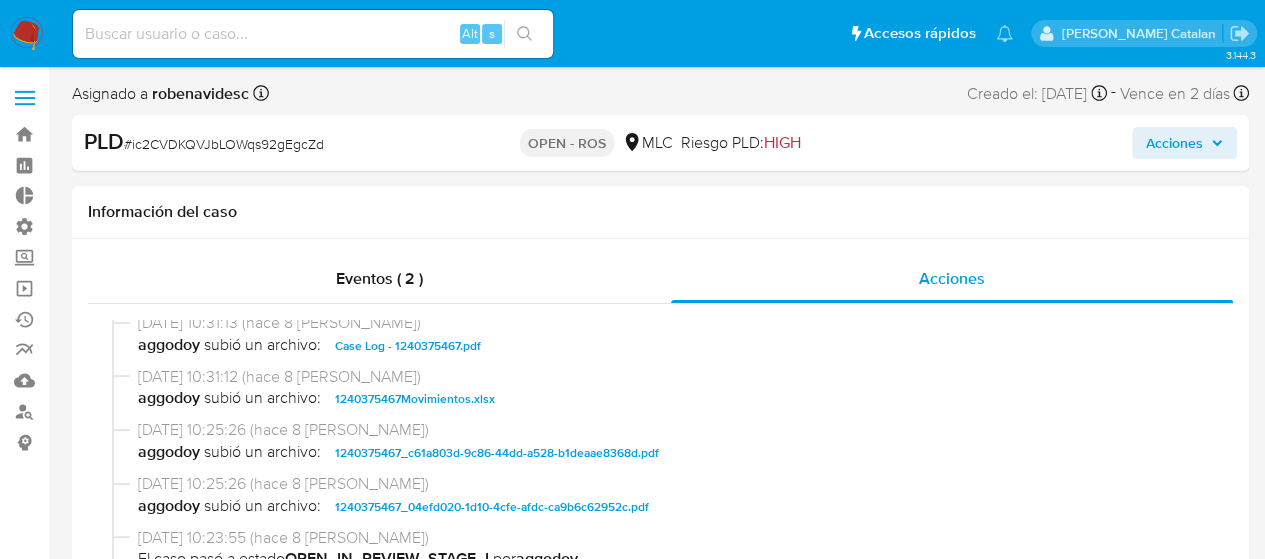 click on "Case Log - 1240375467.pdf" at bounding box center (408, 346) 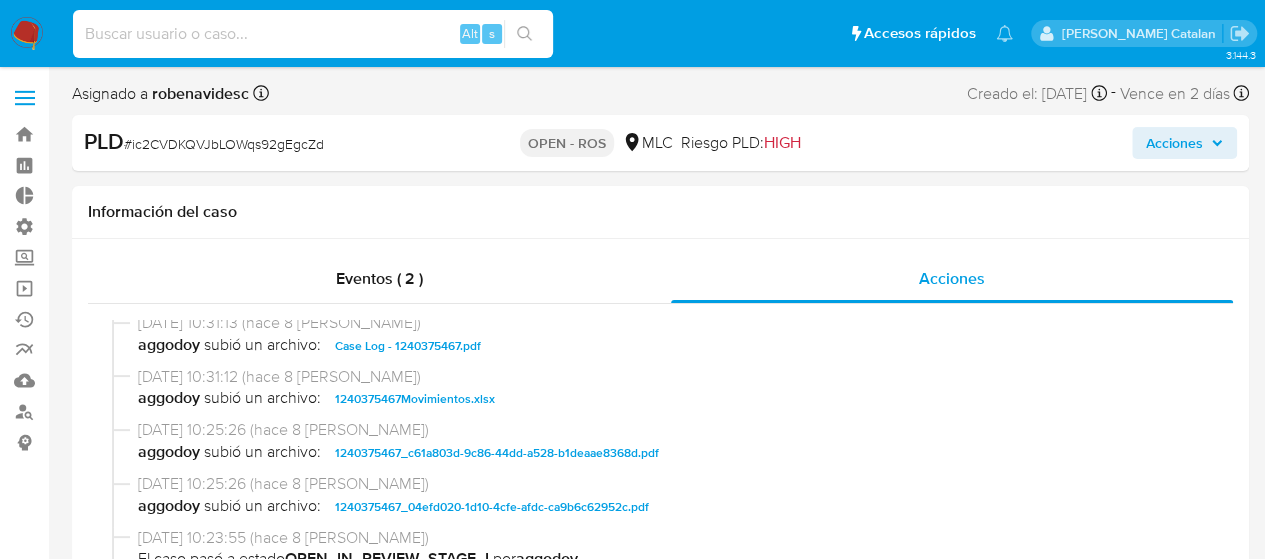 click at bounding box center (313, 34) 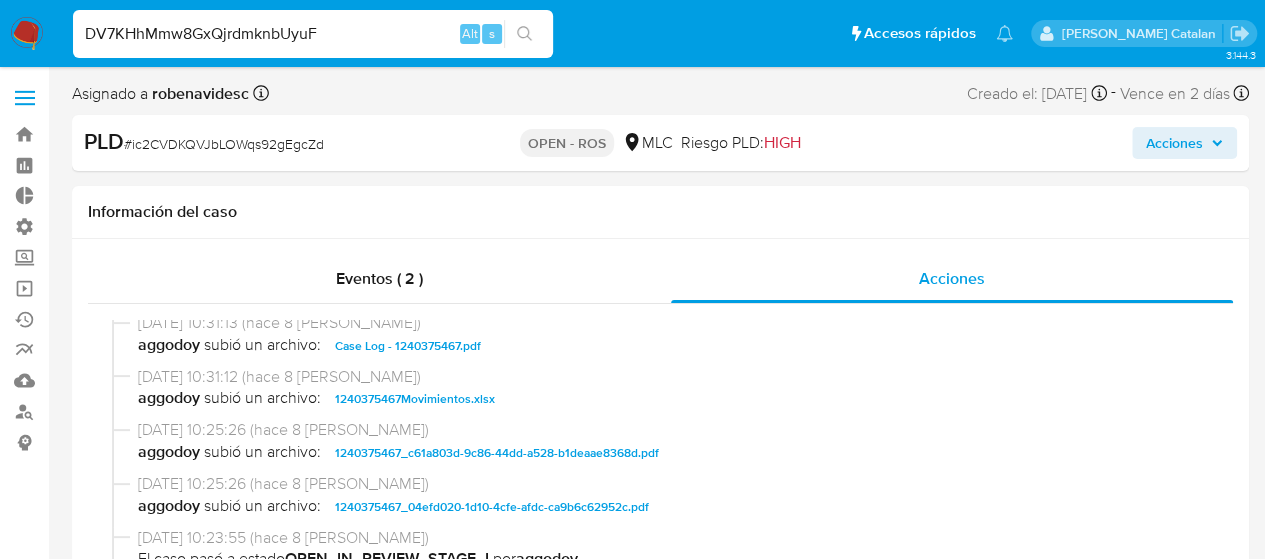 type on "DV7KHhMmw8GxQjrdmknbUyuF" 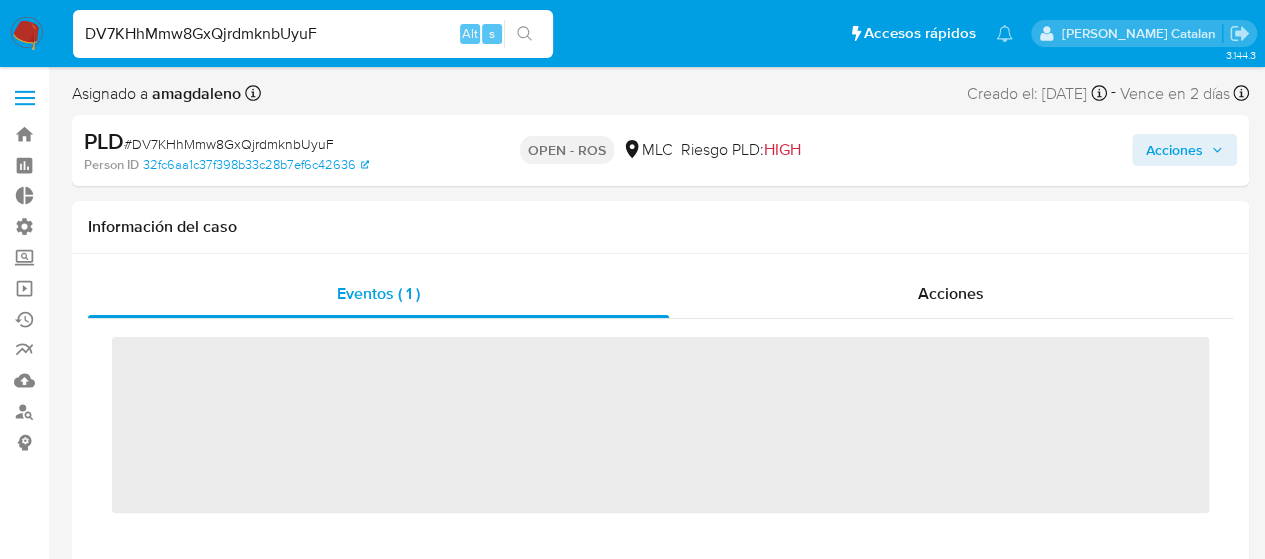 scroll, scrollTop: 797, scrollLeft: 0, axis: vertical 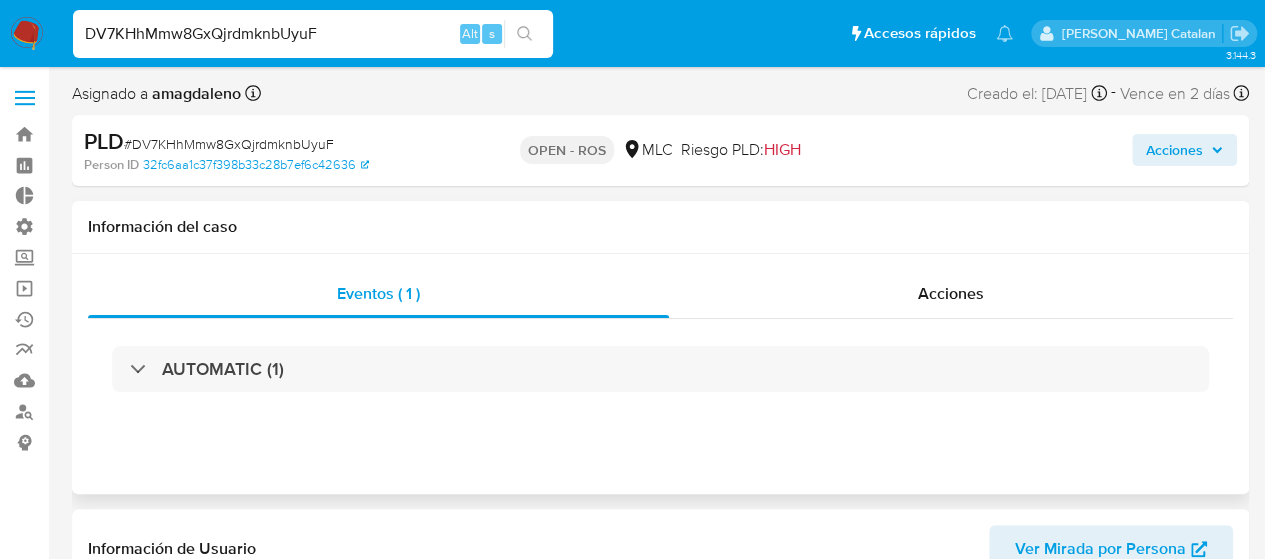select on "10" 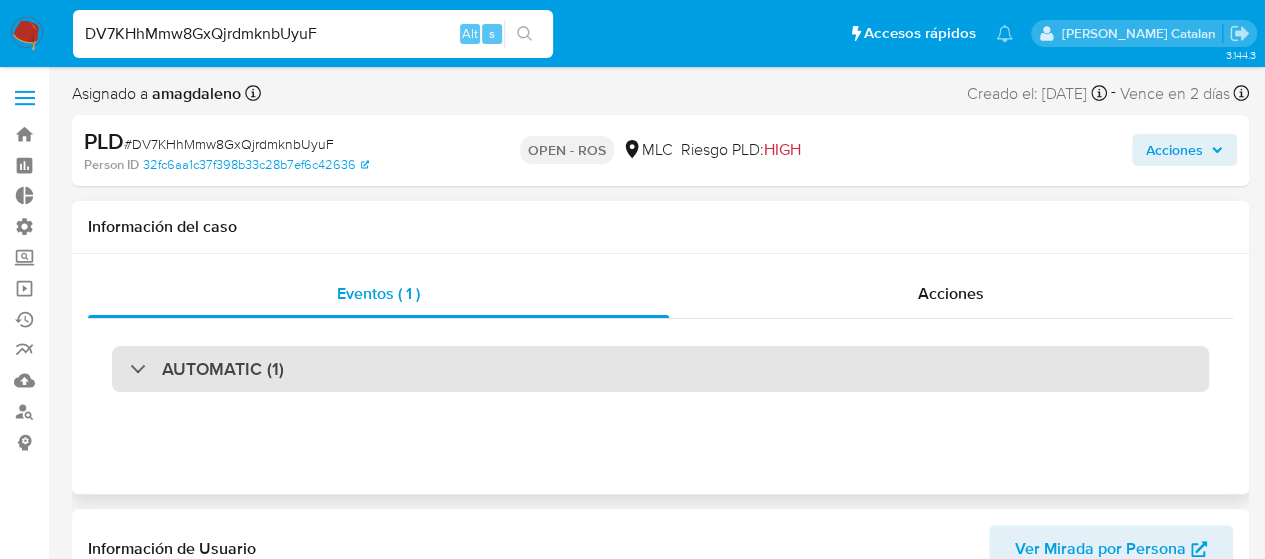 click on "AUTOMATIC (1)" at bounding box center [660, 369] 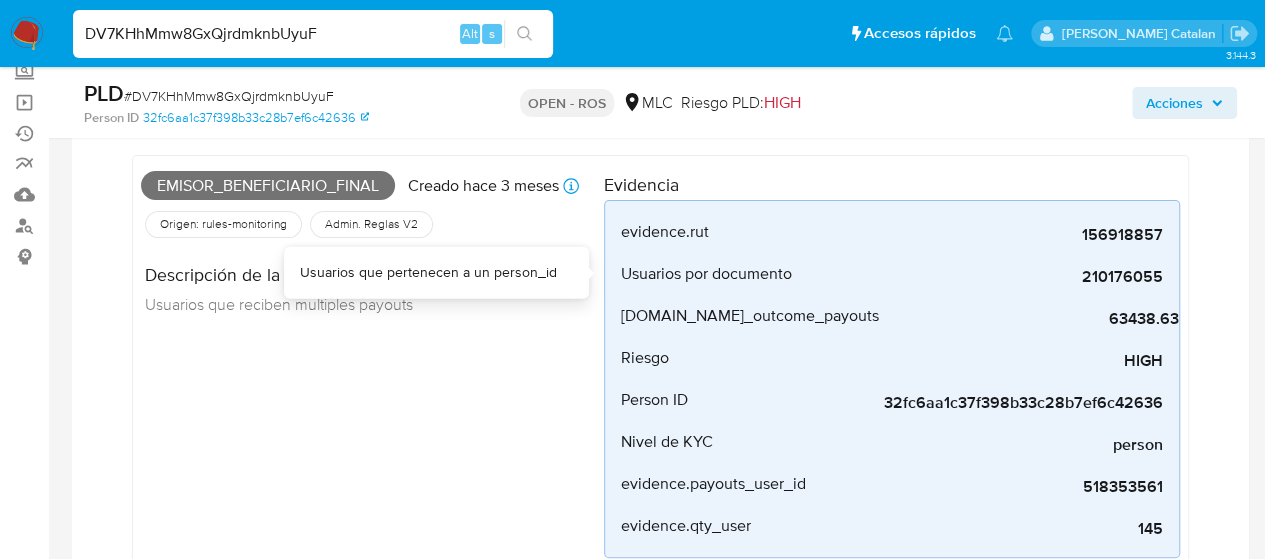 scroll, scrollTop: 0, scrollLeft: 0, axis: both 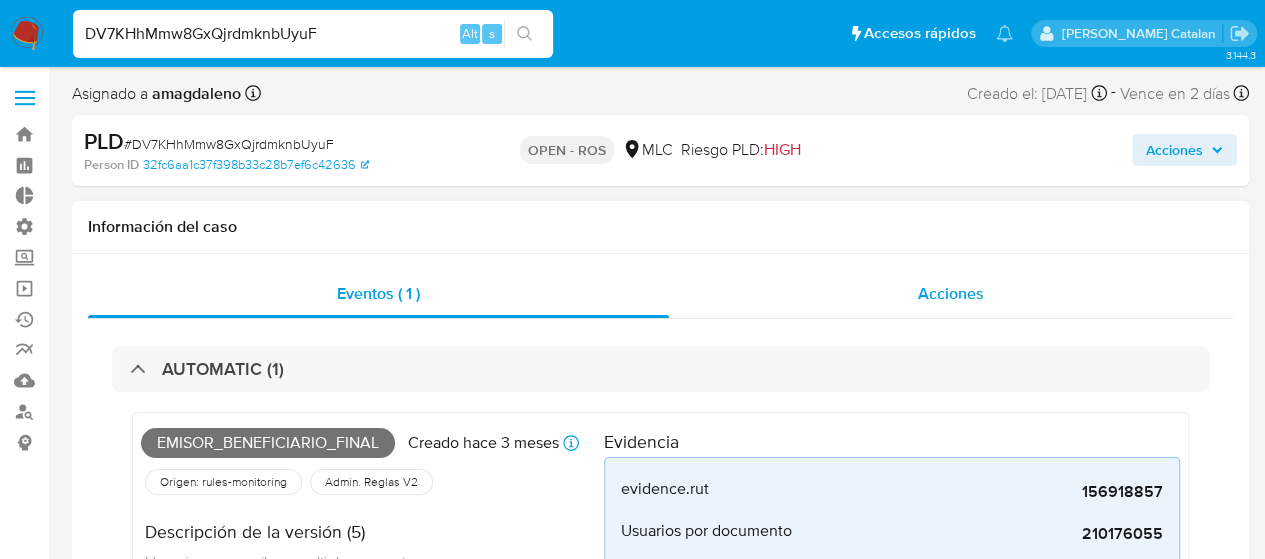 click on "Acciones" at bounding box center (951, 293) 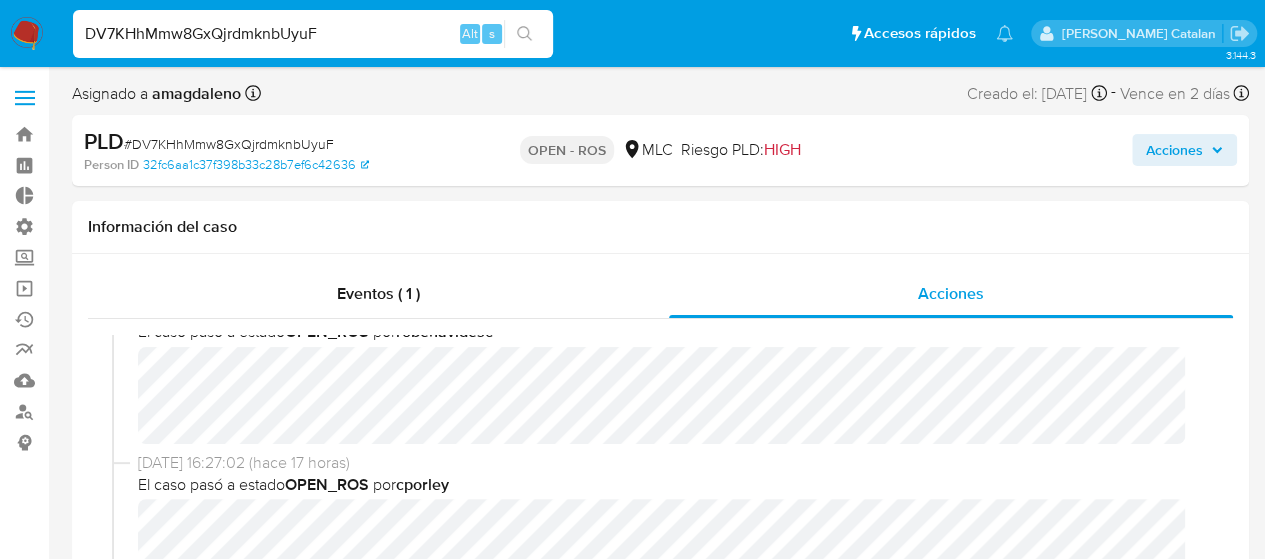 scroll, scrollTop: 40, scrollLeft: 0, axis: vertical 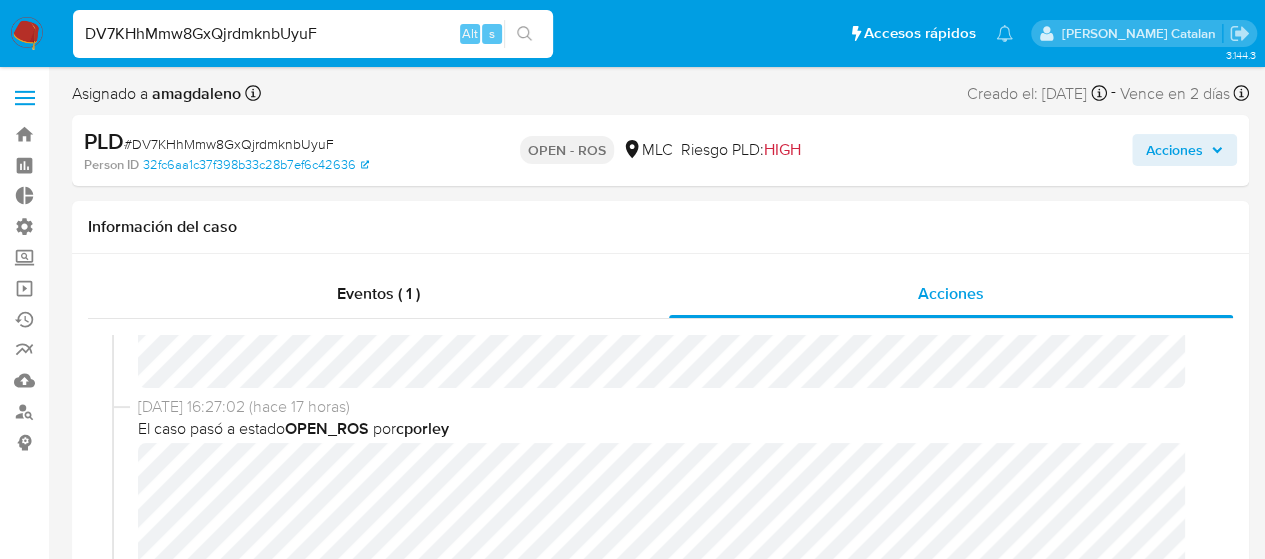 click on "El caso pasó a estado  OPEN_ROS      por  cporley" at bounding box center [669, 429] 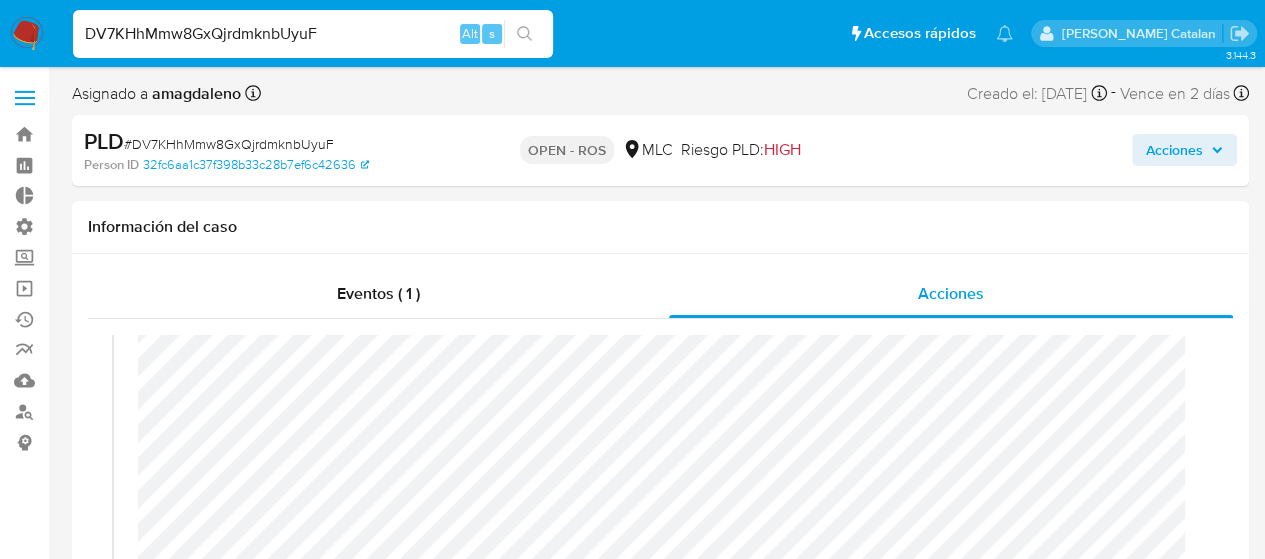 scroll, scrollTop: 375, scrollLeft: 0, axis: vertical 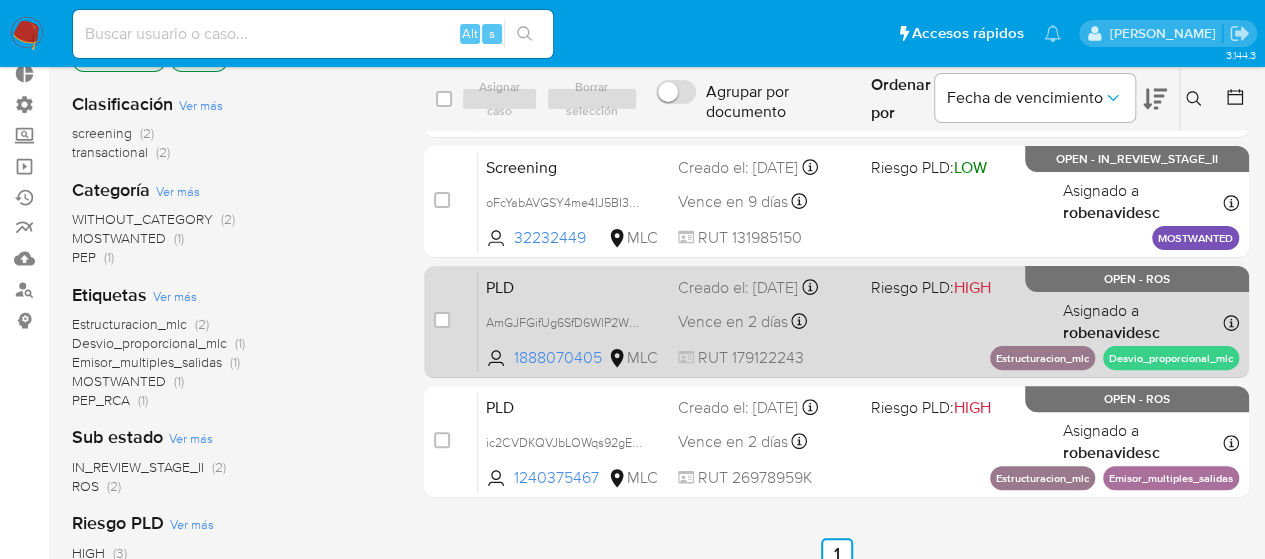 click on "PLD AmGJFGifUg6SfD6WlP2WOvfc 1888070405 MLC Riesgo PLD:  HIGH Creado el: [DATE]   Creado el: [DATE] 05:06:14 Vence en 2 días   Vence el [DATE] 05:06:14 RUT   179122243 Asignado a   robenavidesc   Asignado el: [DATE] 10:06:03 Estructuracion_mlc Desvio_proporcional_mlc OPEN - ROS" at bounding box center (858, 321) 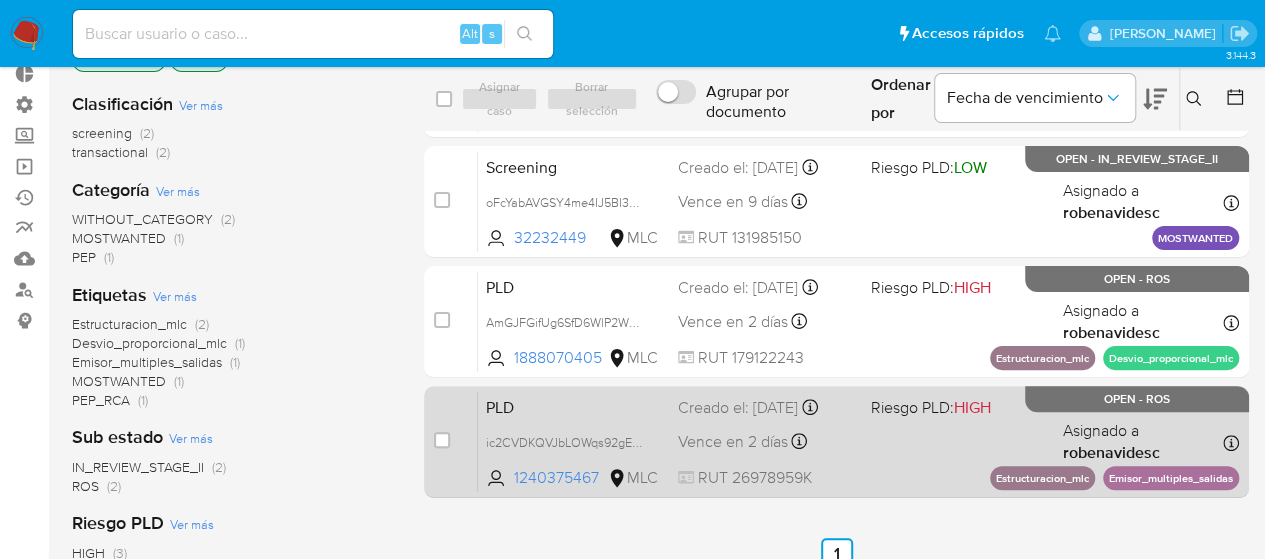 click on "PLD ic2CVDKQVJbLOWqs92gEgcZd 1240375467 MLC Riesgo PLD:  HIGH Creado el: 12/04/2025   Creado el: 12/04/2025 05:05:42 Vence en 2 días   Vence el 11/07/2025 05:05:42 RUT   26978959K Asignado a   robenavidesc   Asignado el: 10/06/2025 10:05:42 Estructuracion_mlc Emisor_multiples_salidas OPEN - ROS" at bounding box center (858, 441) 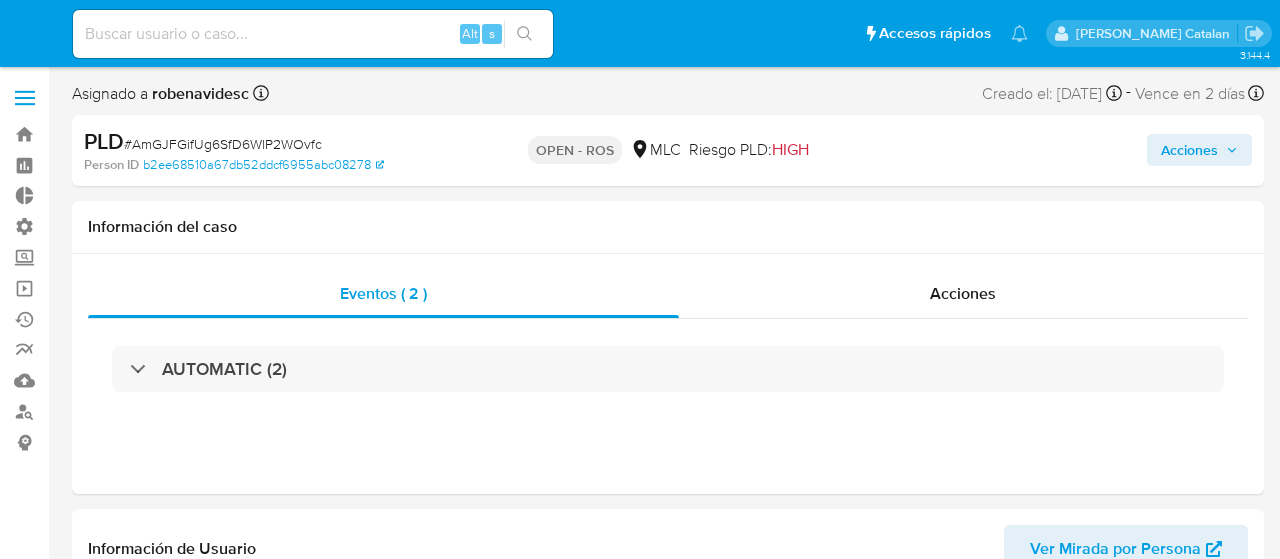 select on "10" 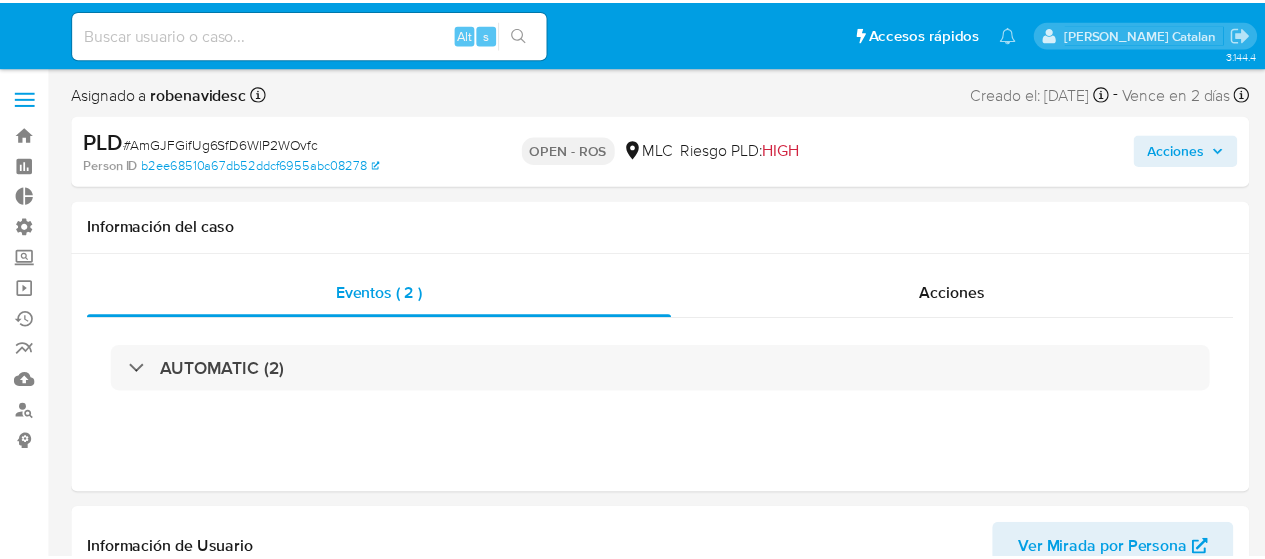 scroll, scrollTop: 0, scrollLeft: 0, axis: both 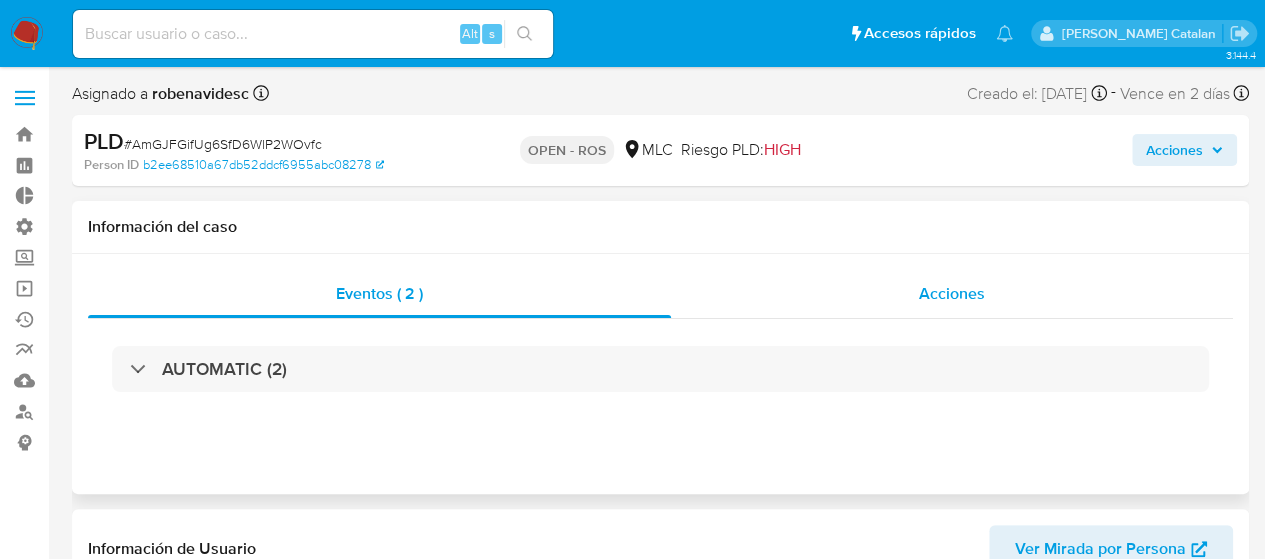 click on "Acciones" at bounding box center [952, 294] 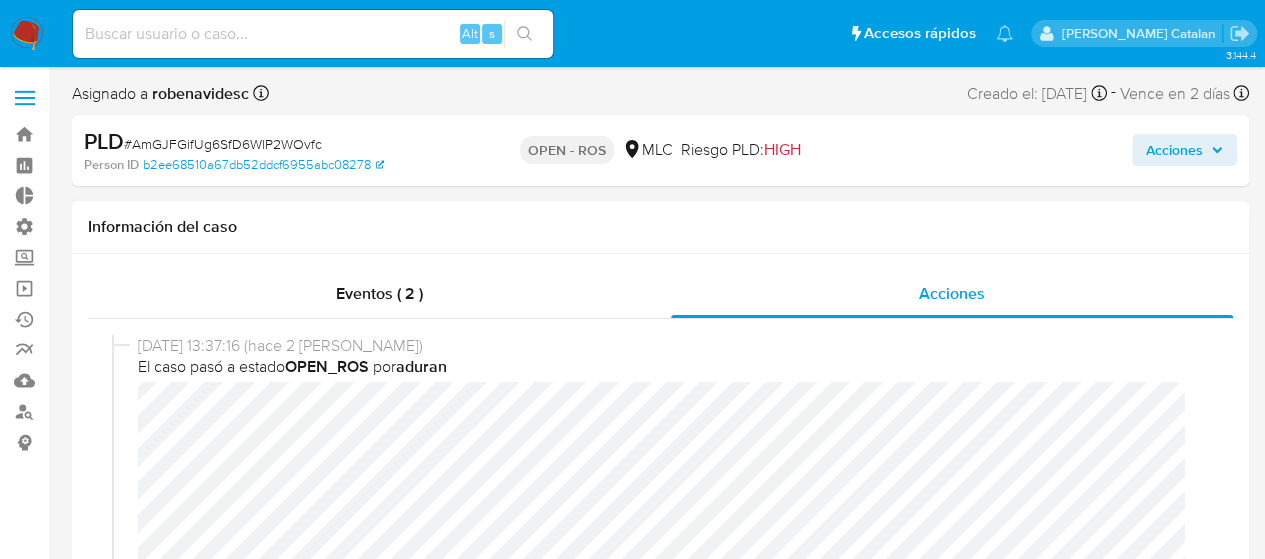 click on "El caso pasó a estado  OPEN_ROS      por  aduran" at bounding box center (669, 367) 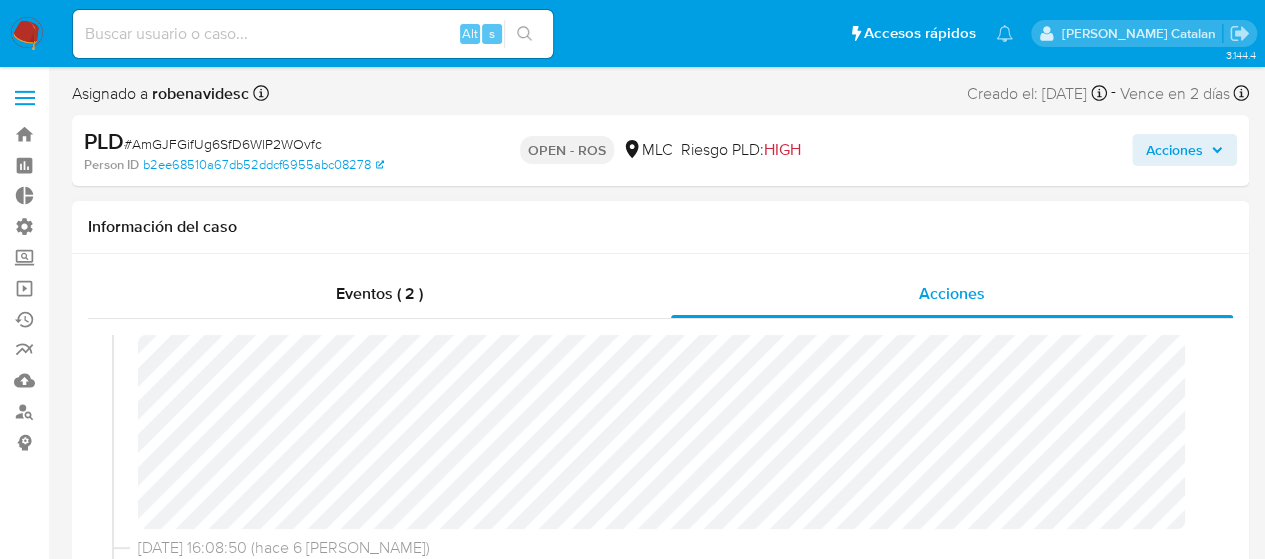 scroll, scrollTop: 40, scrollLeft: 0, axis: vertical 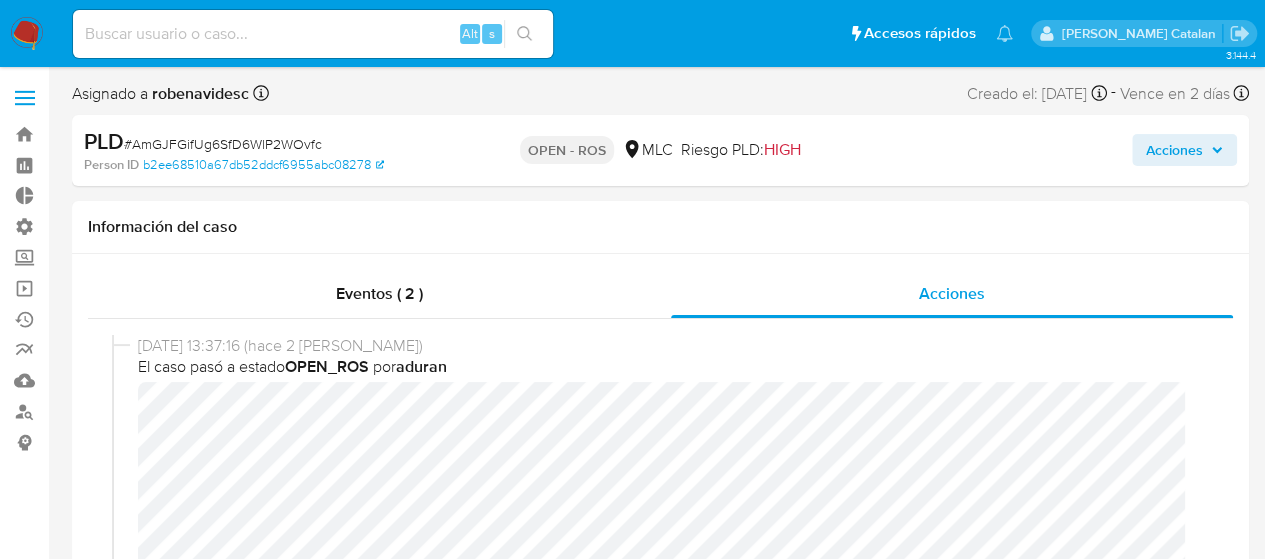 click on "Acciones" at bounding box center [1174, 150] 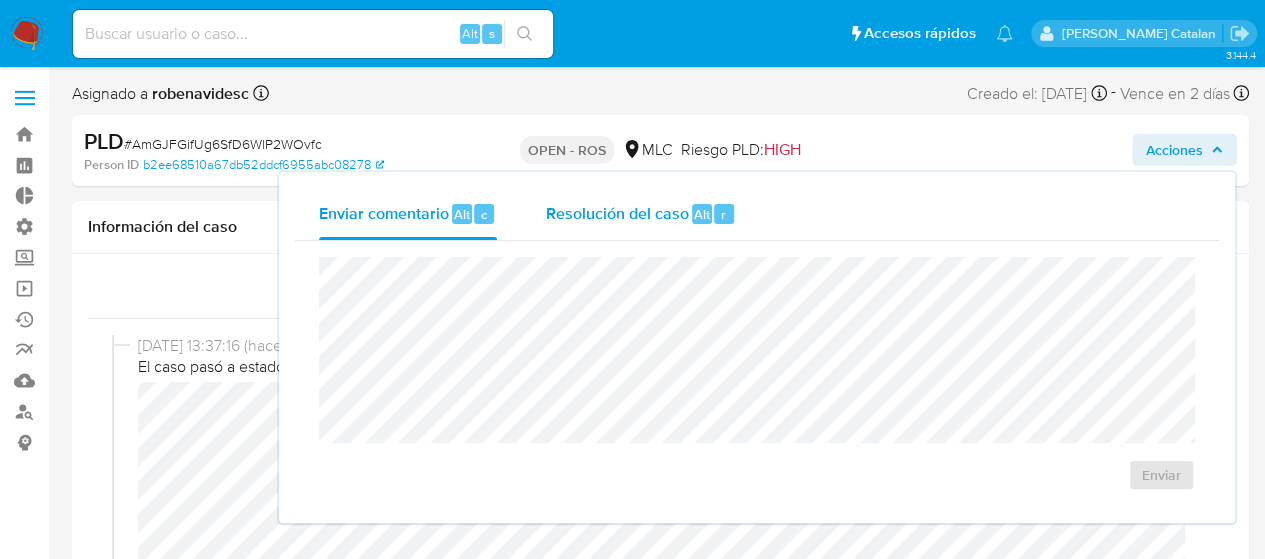 click on "Resolución del caso" at bounding box center [616, 213] 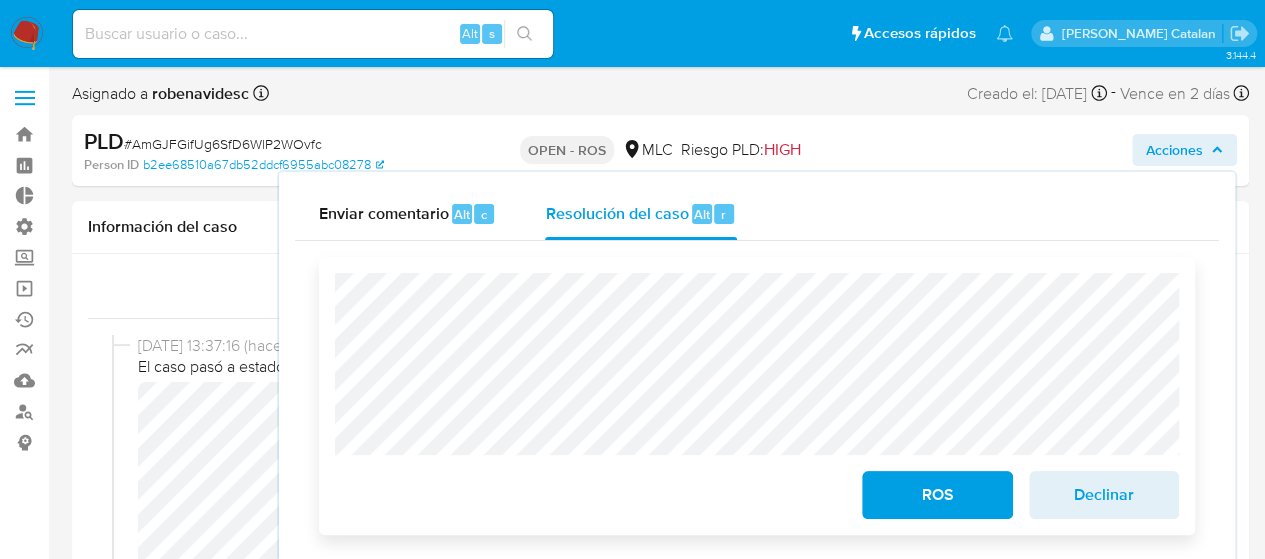 click on "ROS" at bounding box center [937, 495] 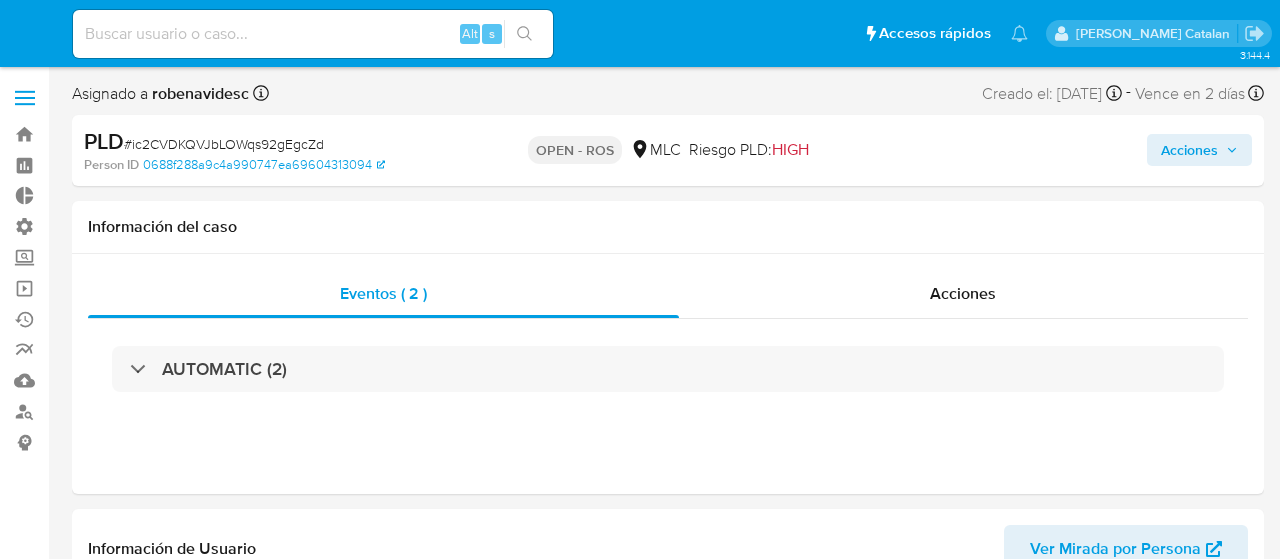 select on "10" 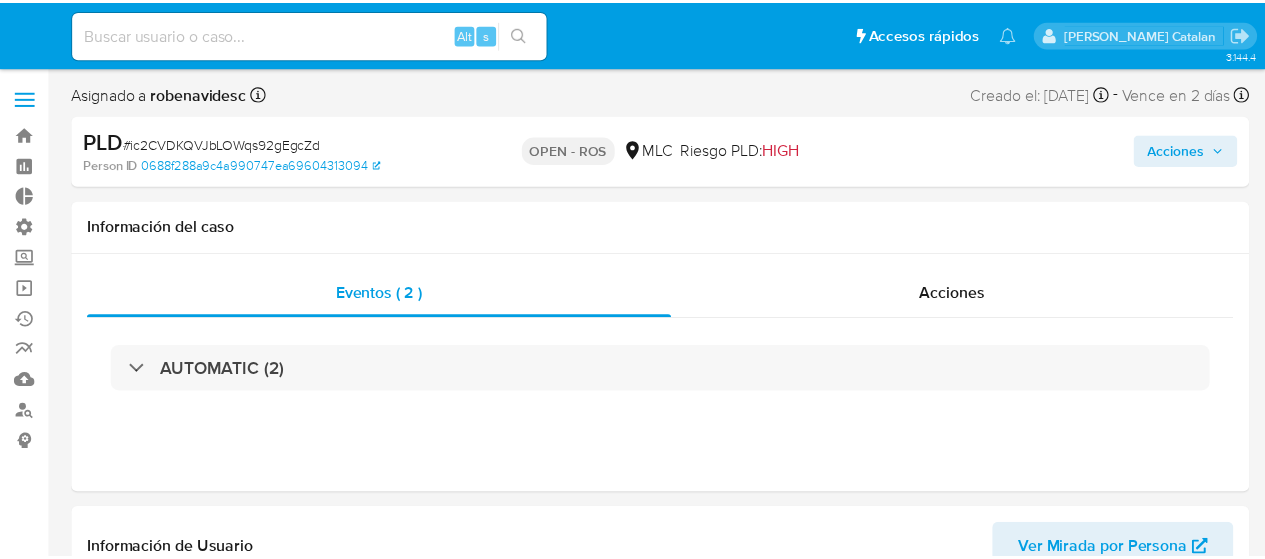 scroll, scrollTop: 0, scrollLeft: 0, axis: both 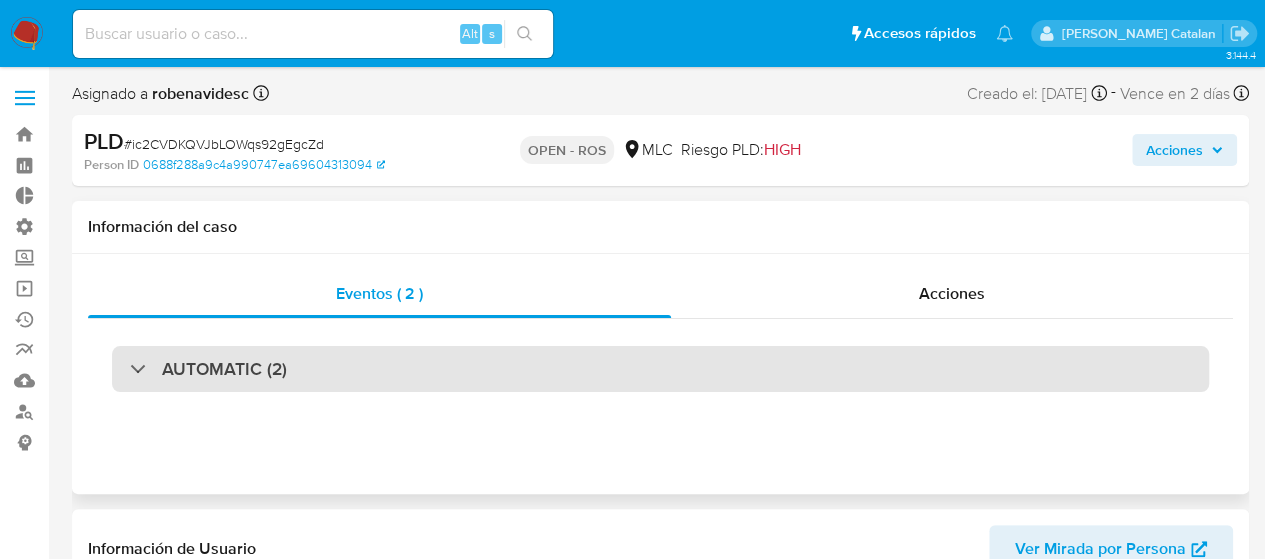 click on "AUTOMATIC (2)" at bounding box center [660, 369] 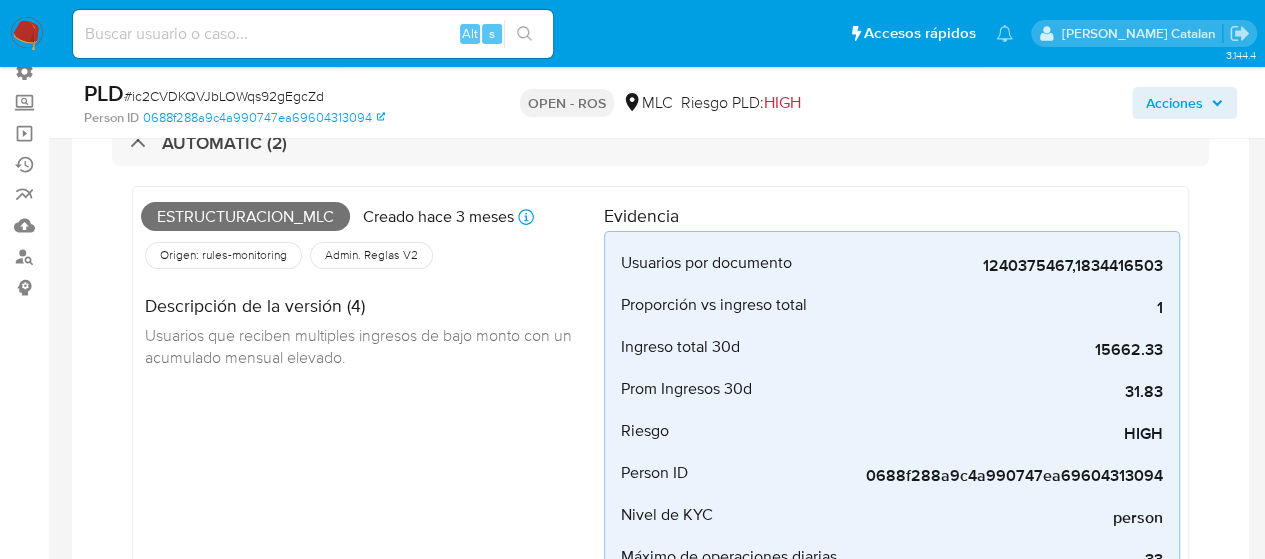 scroll, scrollTop: 0, scrollLeft: 0, axis: both 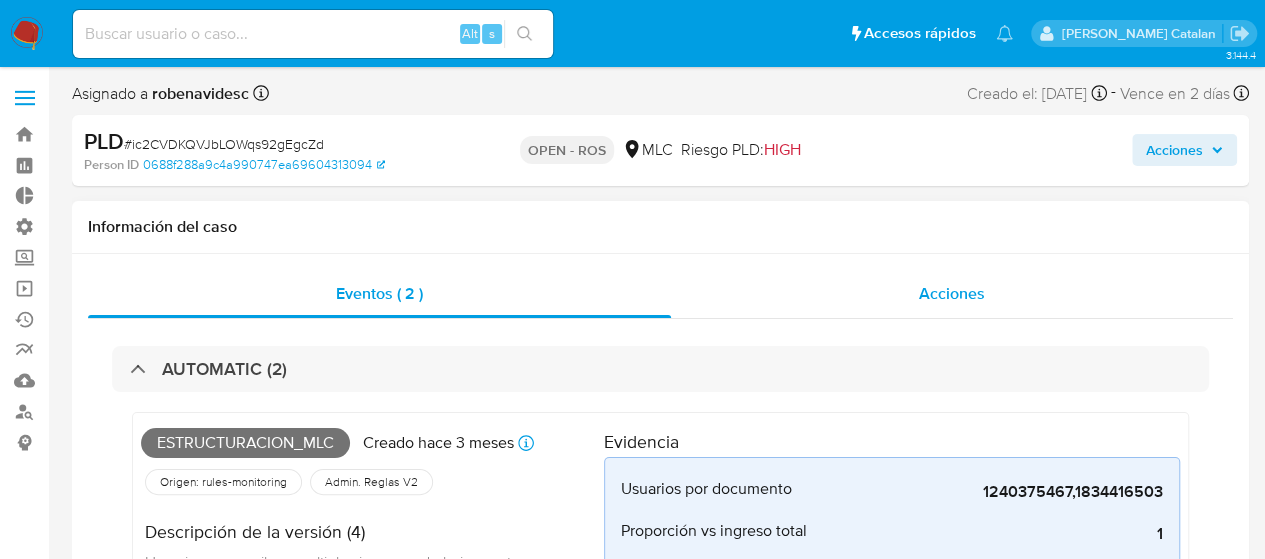 click on "Acciones" at bounding box center [952, 293] 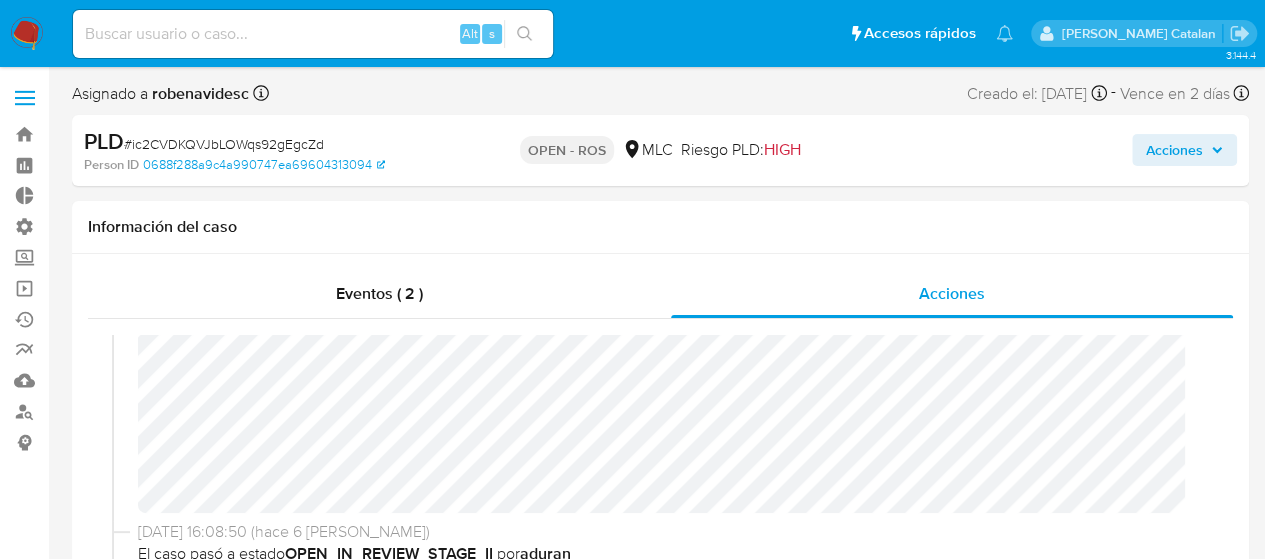 scroll, scrollTop: 145, scrollLeft: 0, axis: vertical 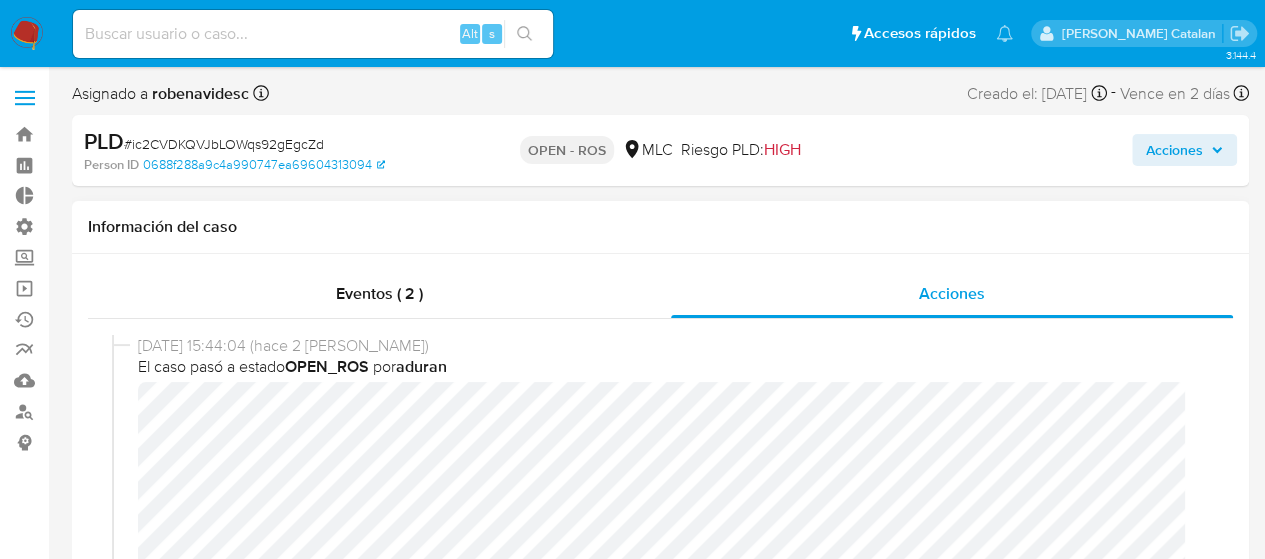click on "07/07/2025 15:44:04 (hace 2 días) El caso pasó a estado  OPEN_ROS      por  aduran" at bounding box center (660, 500) 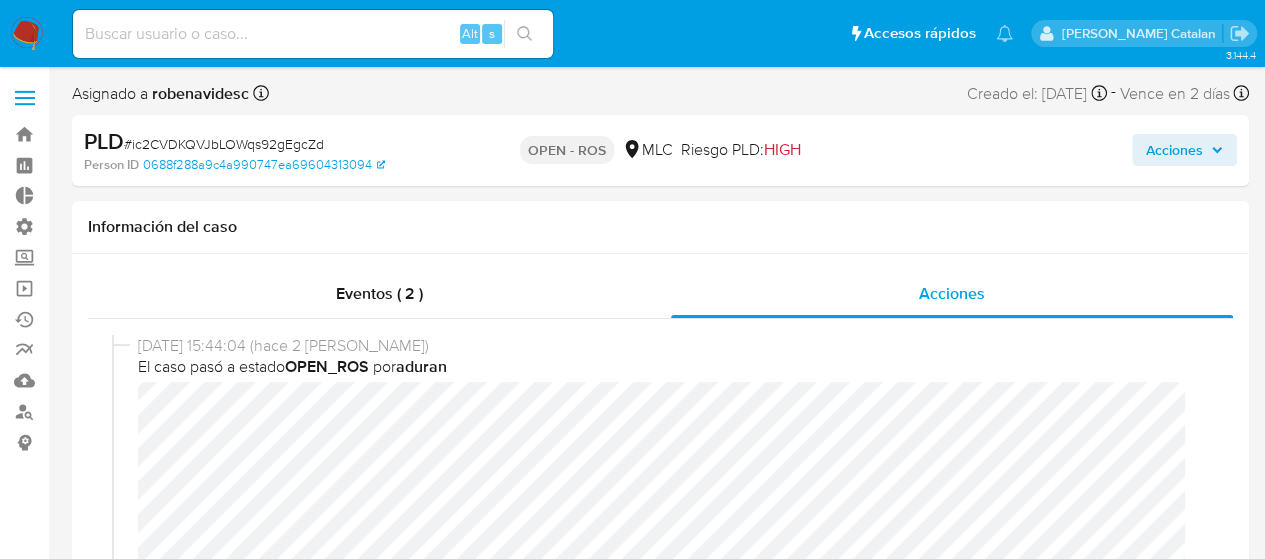 click on "Acciones" at bounding box center (1174, 150) 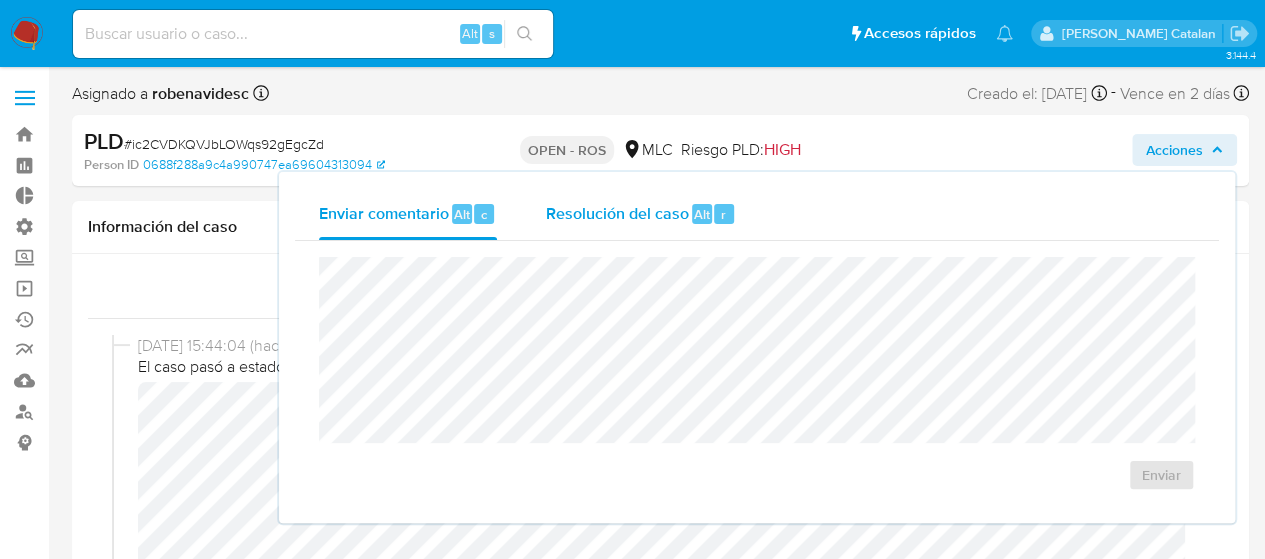 click on "Resolución del caso Alt r" at bounding box center [640, 214] 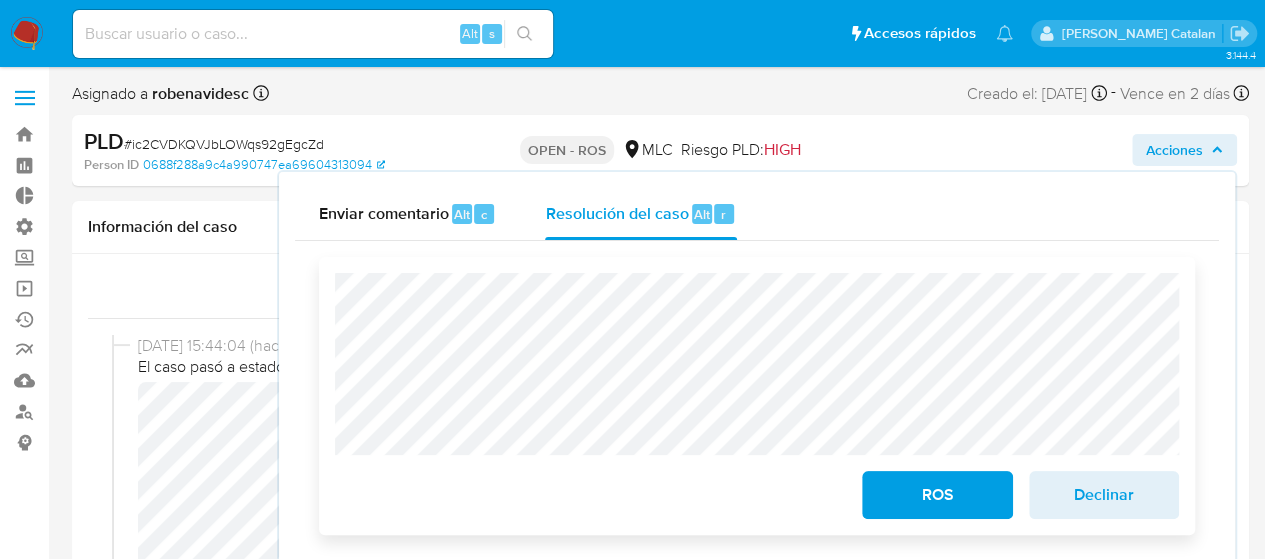 click on "ROS" at bounding box center [937, 495] 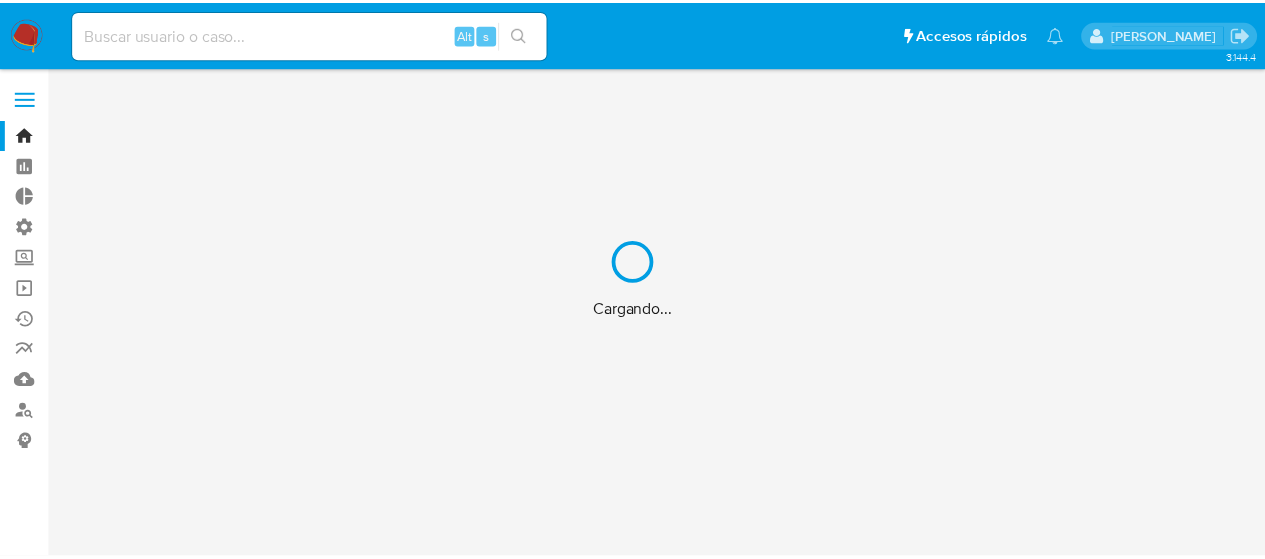 scroll, scrollTop: 0, scrollLeft: 0, axis: both 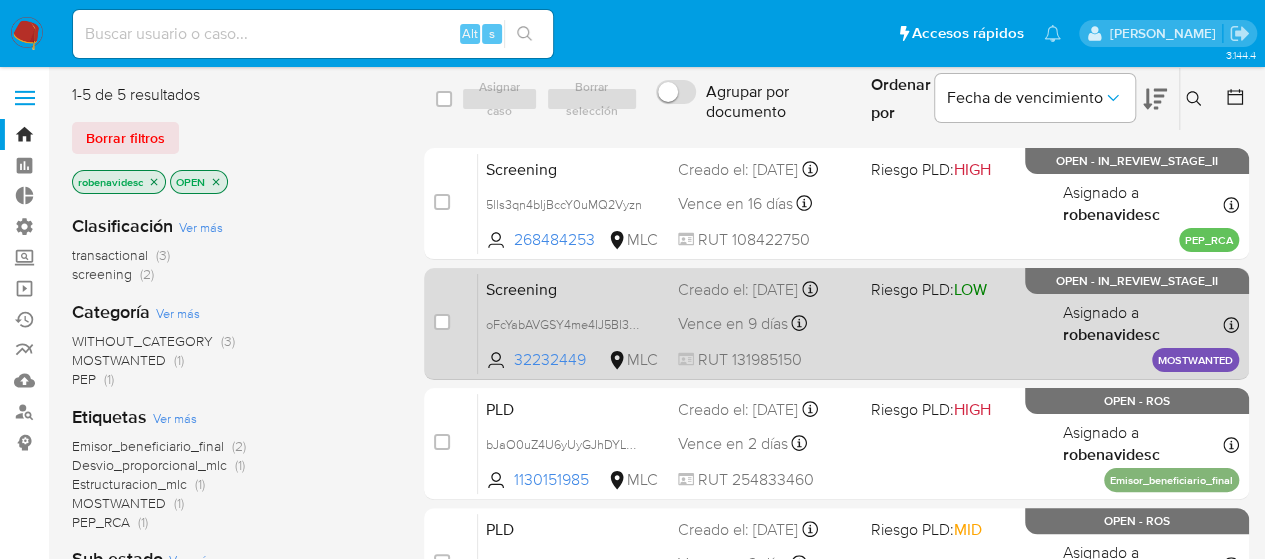 click on "Vence en 9 días" at bounding box center (733, 324) 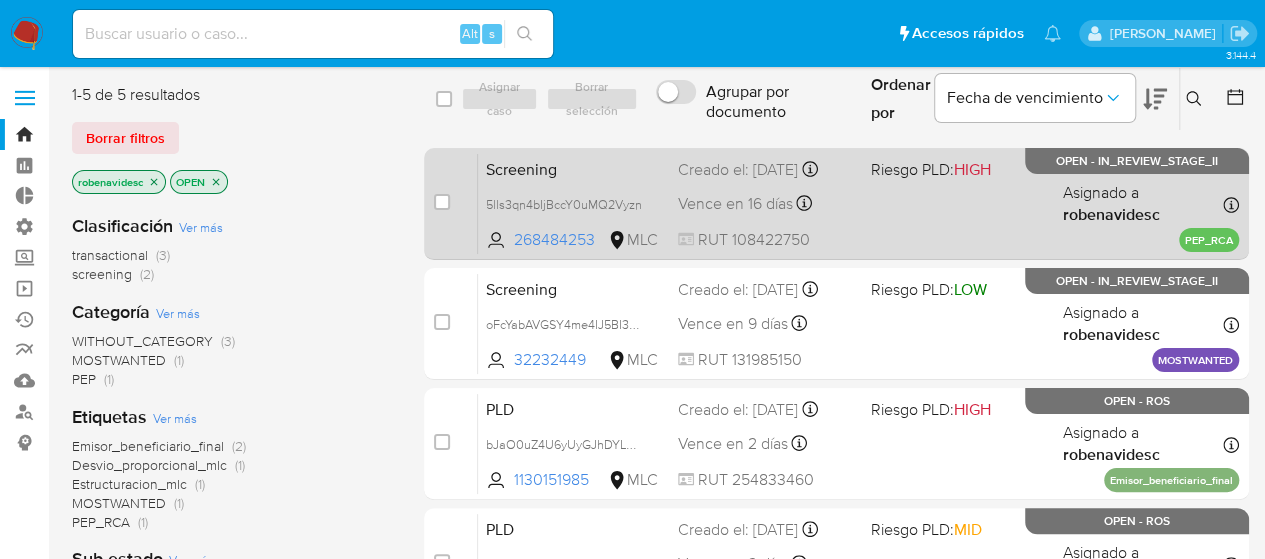 click on "Screening 5lls3qn4bIjBccY0uMQ2Vyzn 268484253 MLC Riesgo PLD:  HIGH Creado el: [DATE]   Creado el: [DATE] 06:05:46 Vence en 16 días   Vence el [DATE] 06:05:46 RUT   108422750 Asignado a   robenavidesc   Asignado el: [DATE] 07:07:43 PEP_RCA OPEN - IN_REVIEW_STAGE_II" at bounding box center (858, 203) 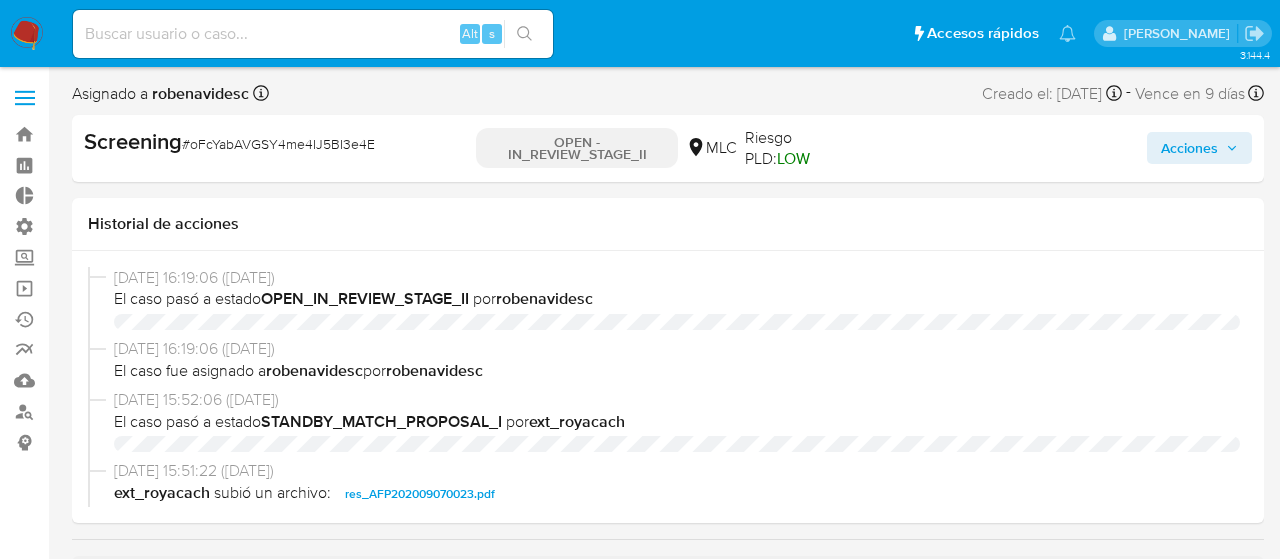 select on "10" 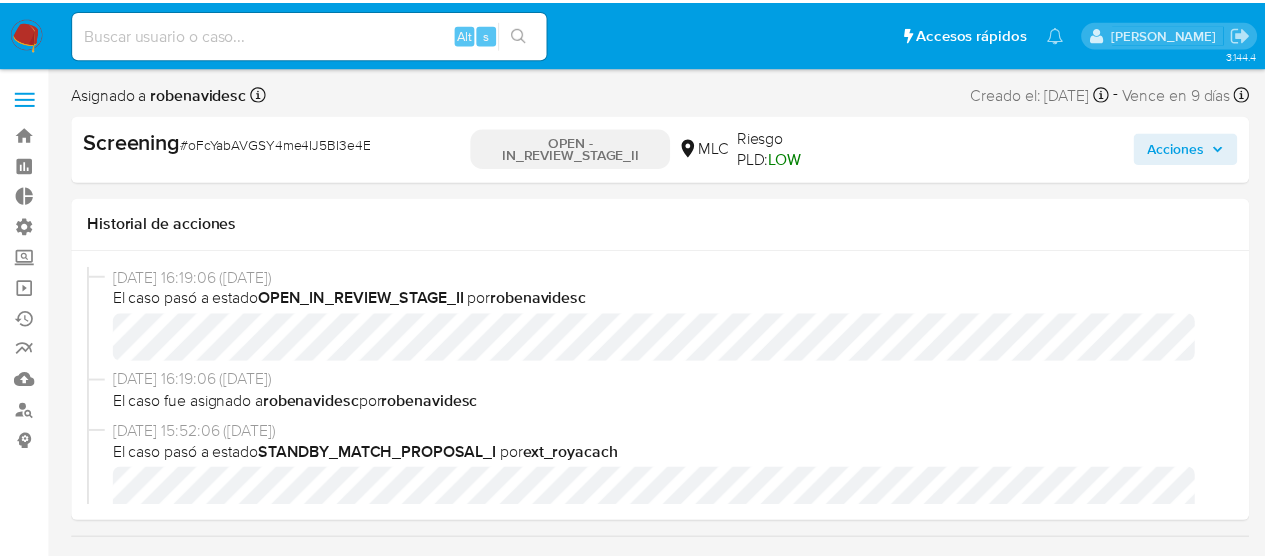 scroll, scrollTop: 0, scrollLeft: 0, axis: both 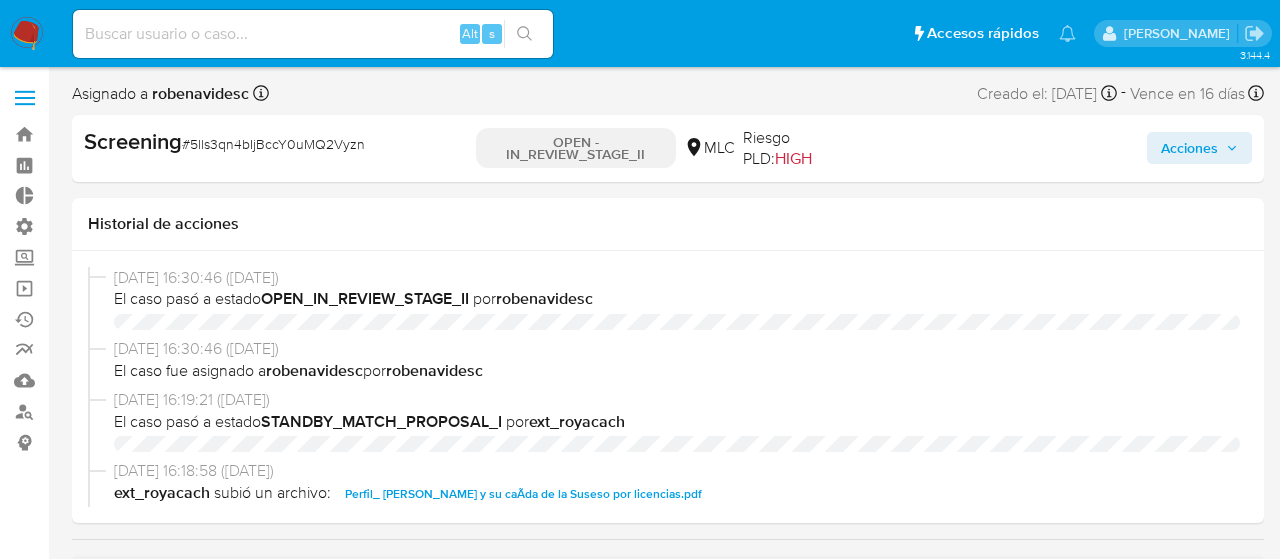 select on "10" 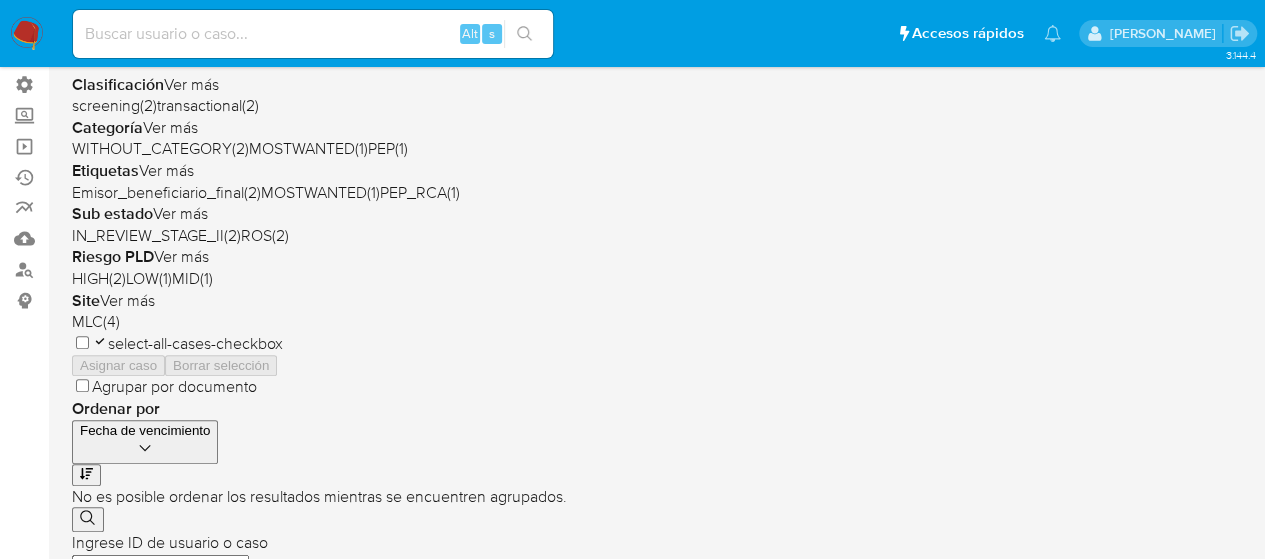 scroll, scrollTop: 146, scrollLeft: 0, axis: vertical 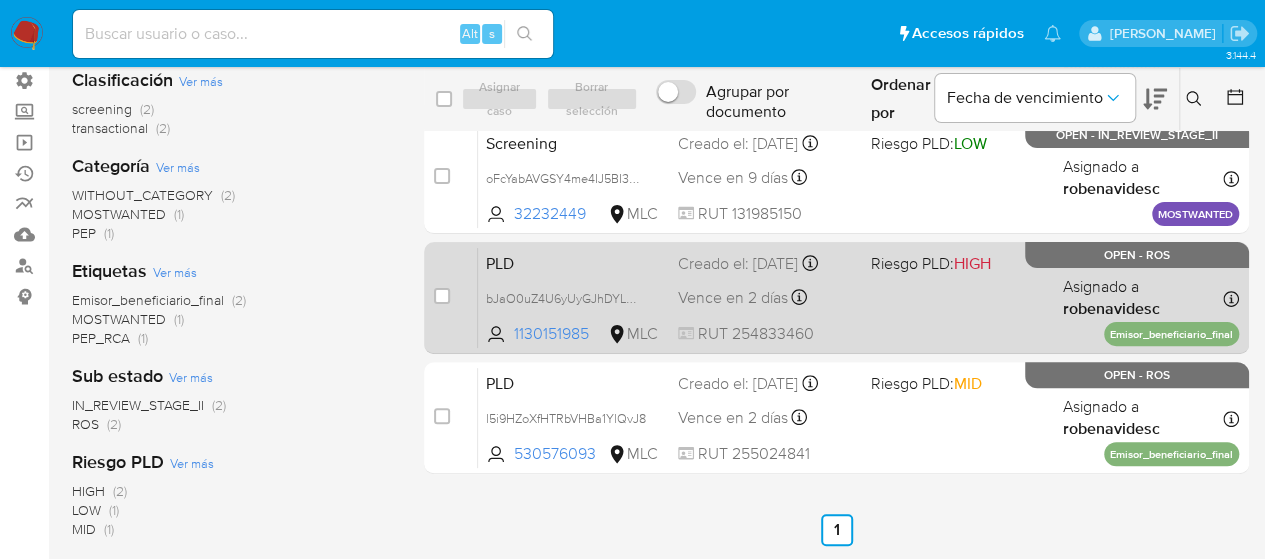 click on "Vence en 2 días" at bounding box center (733, 298) 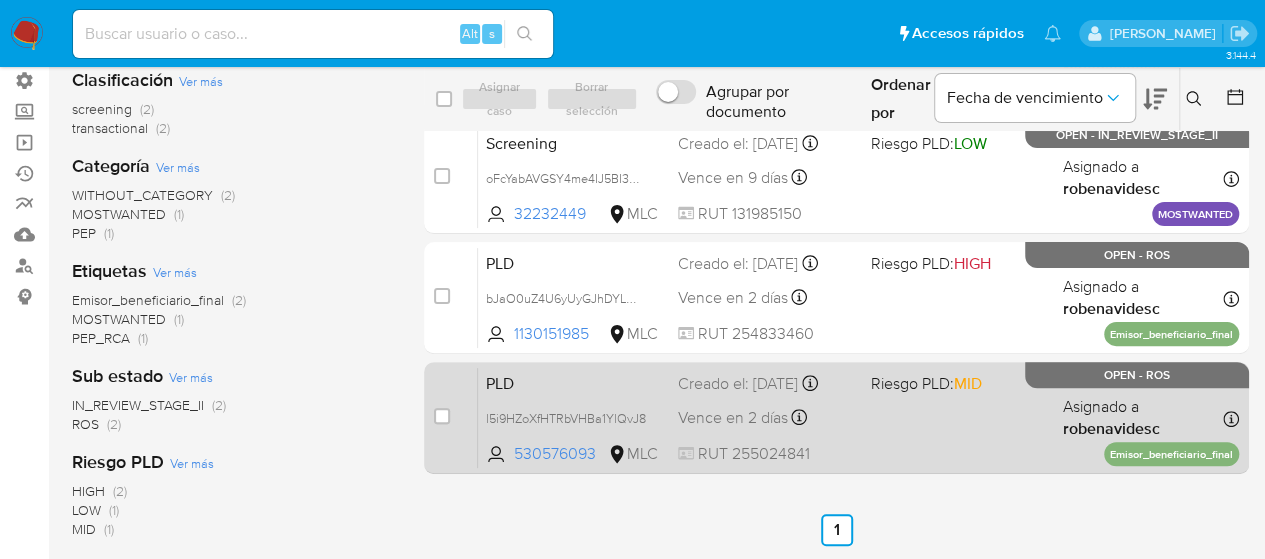 click on "RUT   255024841" at bounding box center (766, 454) 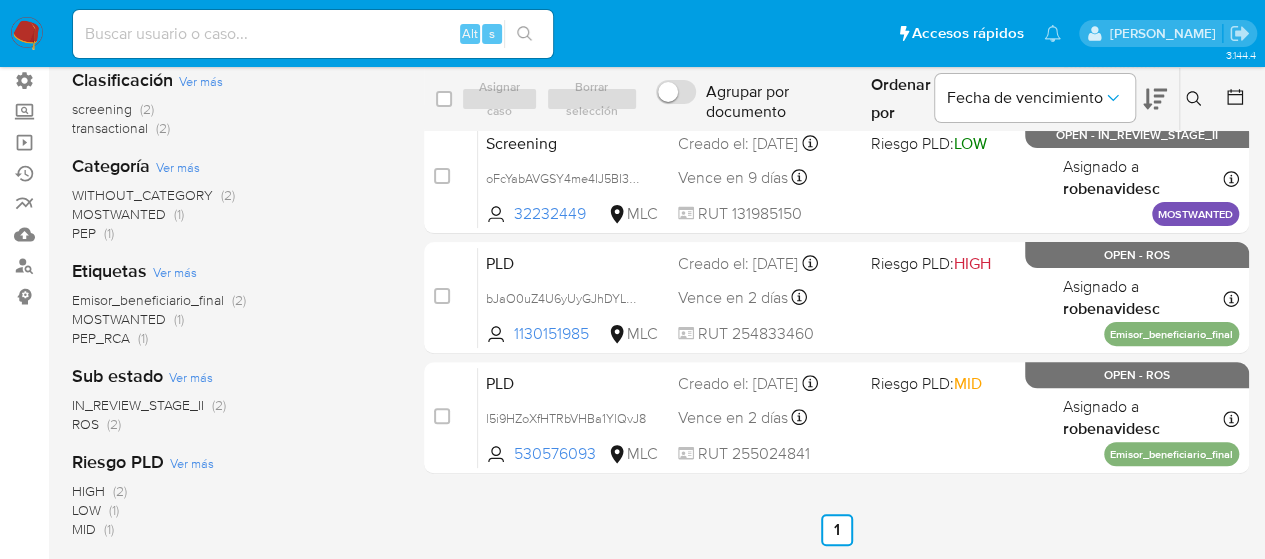 click on "Anterior 1 Siguiente" at bounding box center [836, 530] 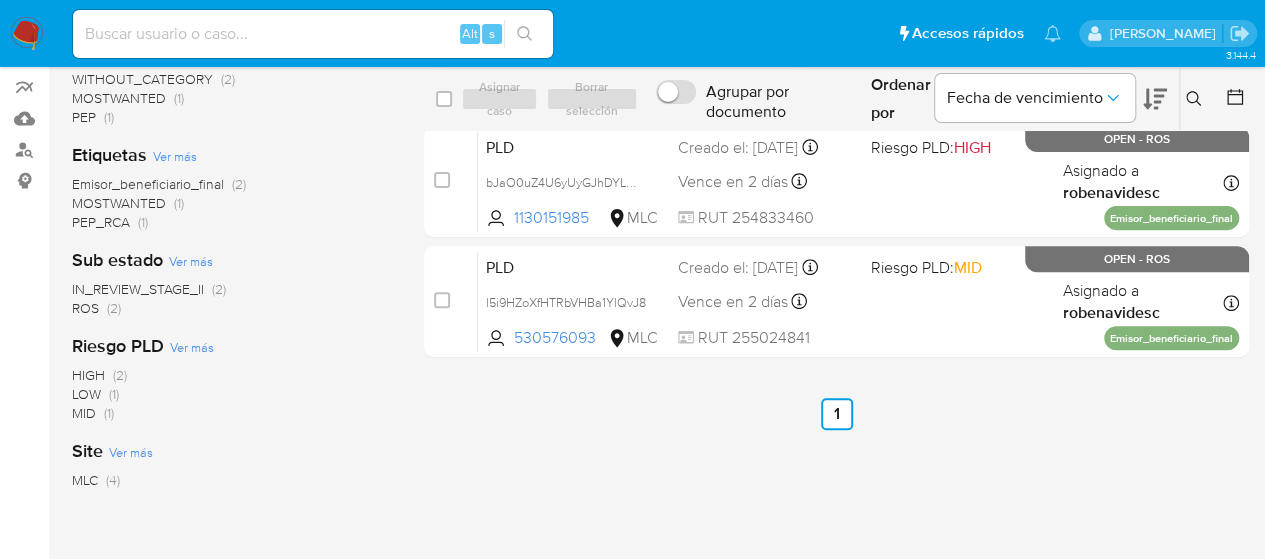 scroll, scrollTop: 265, scrollLeft: 0, axis: vertical 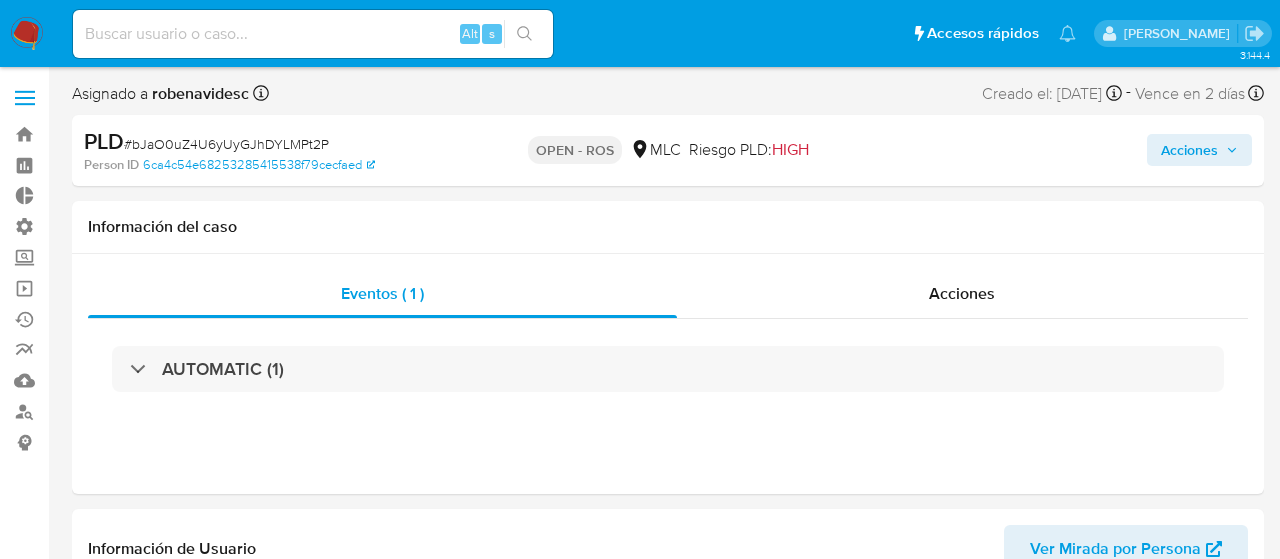 select on "10" 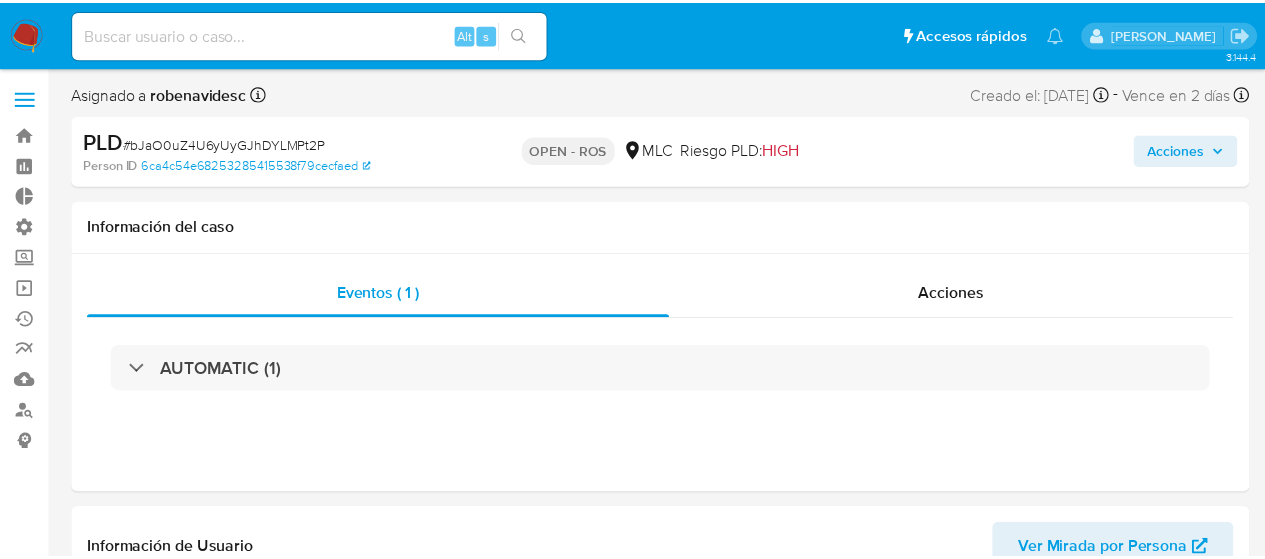 scroll, scrollTop: 0, scrollLeft: 0, axis: both 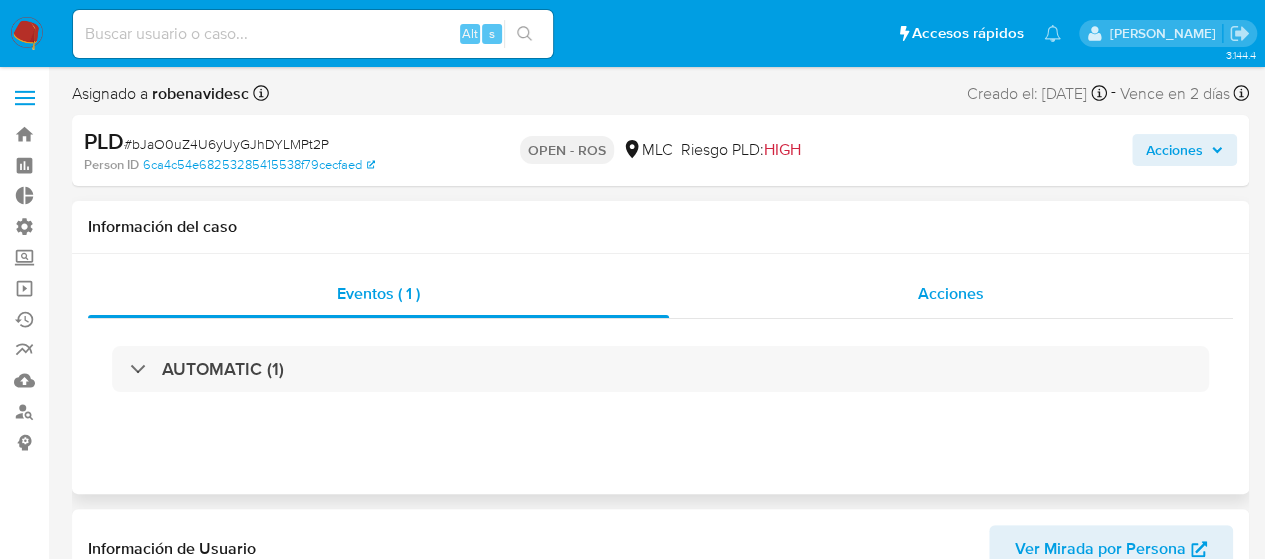click on "Acciones" at bounding box center [951, 294] 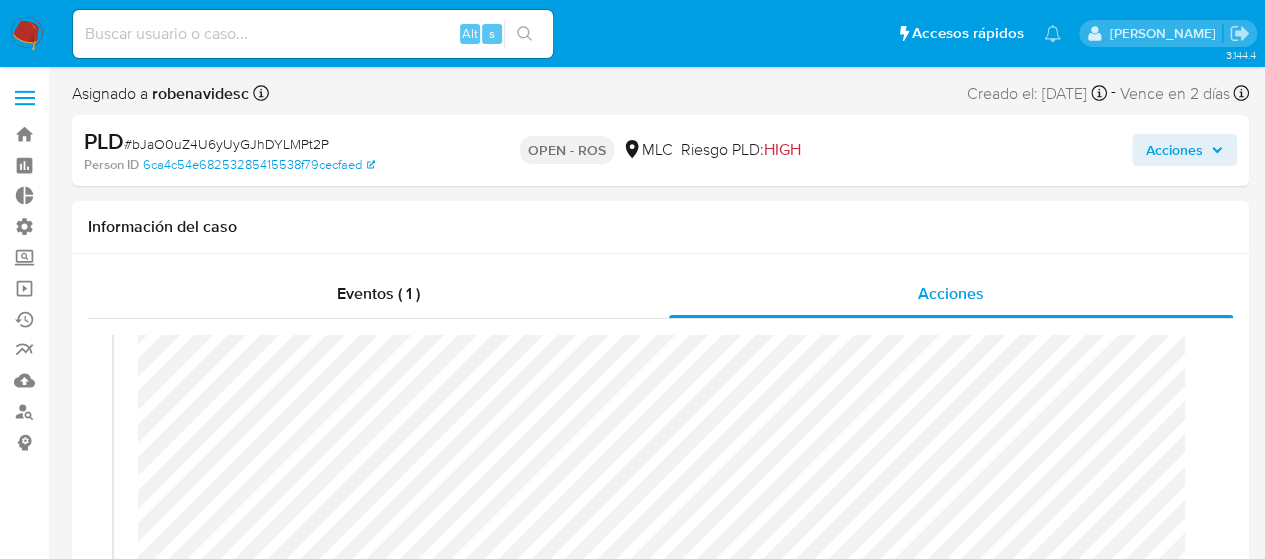 scroll, scrollTop: 58, scrollLeft: 0, axis: vertical 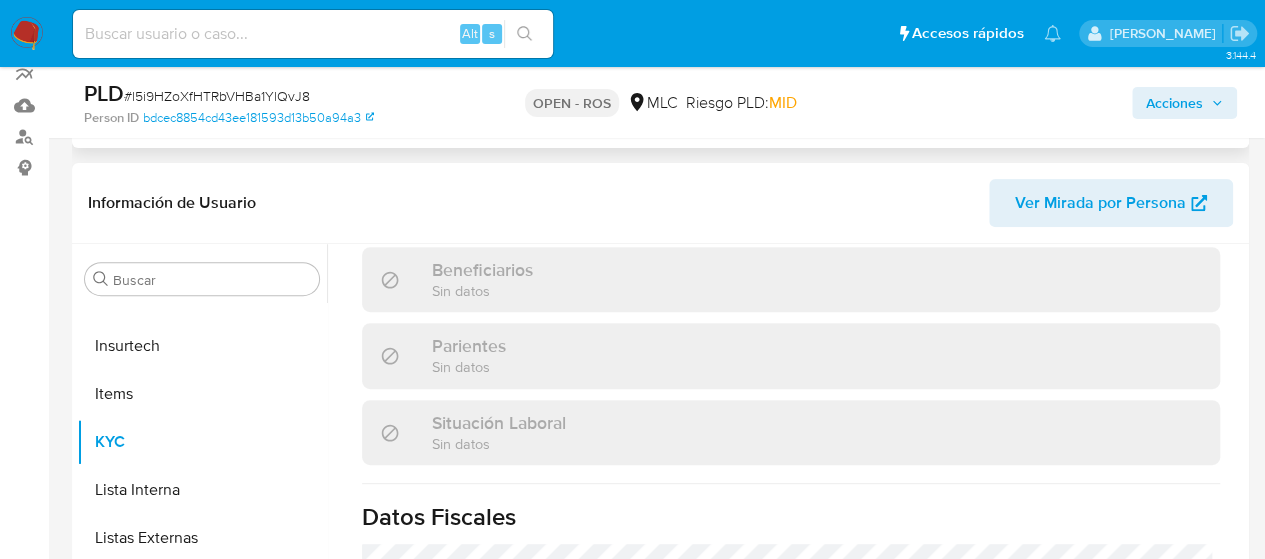 select on "10" 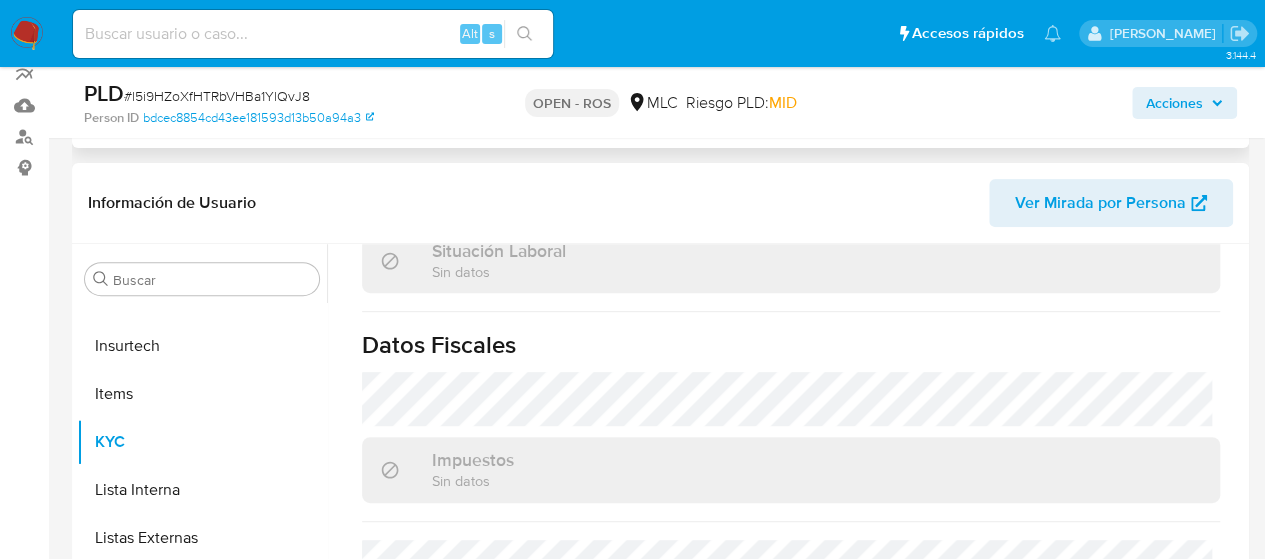 scroll, scrollTop: 1121, scrollLeft: 0, axis: vertical 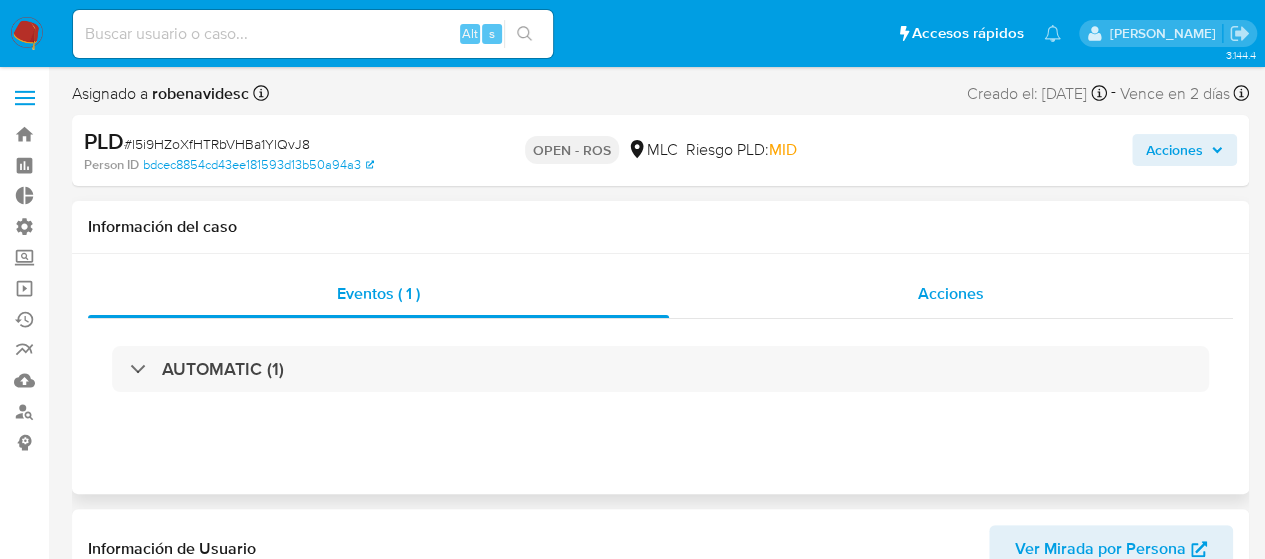 click on "Acciones" at bounding box center (951, 293) 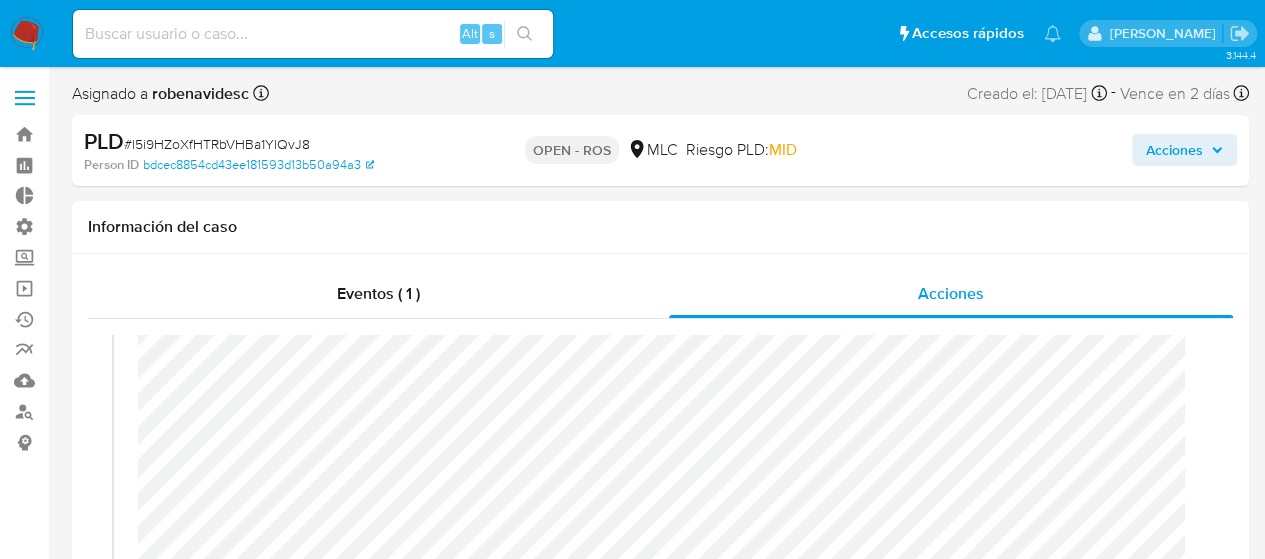 scroll, scrollTop: 54, scrollLeft: 0, axis: vertical 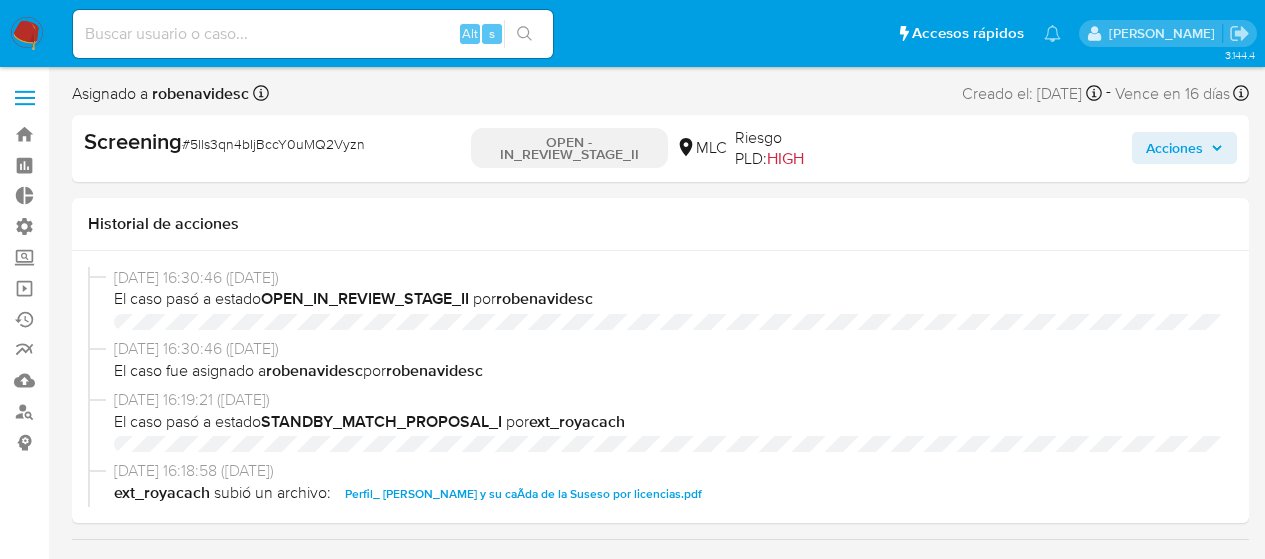 select on "10" 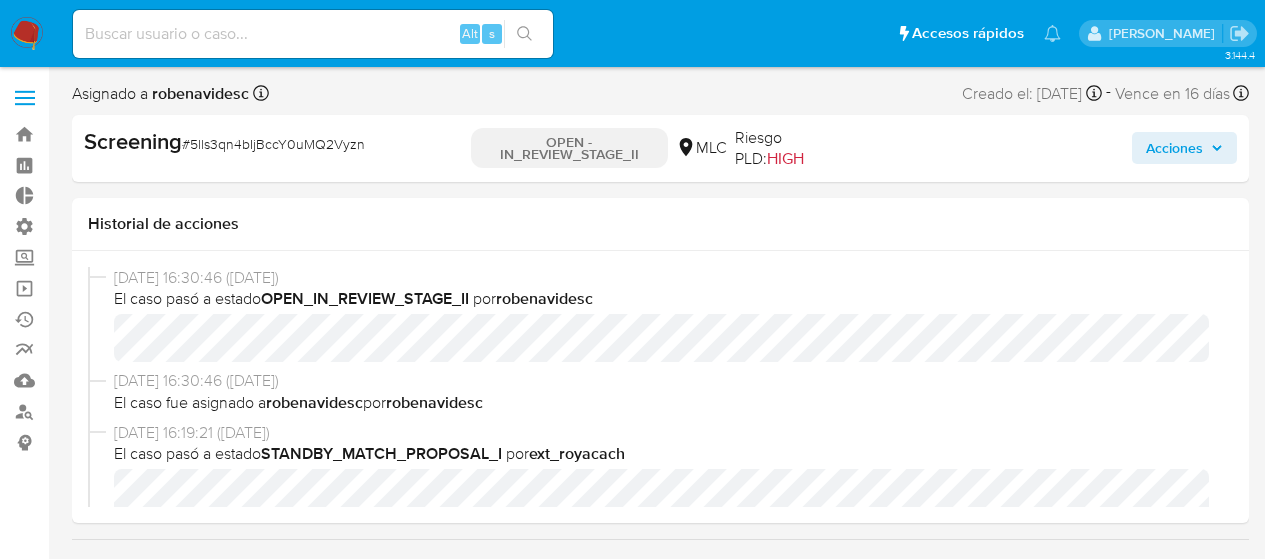 scroll, scrollTop: 0, scrollLeft: 0, axis: both 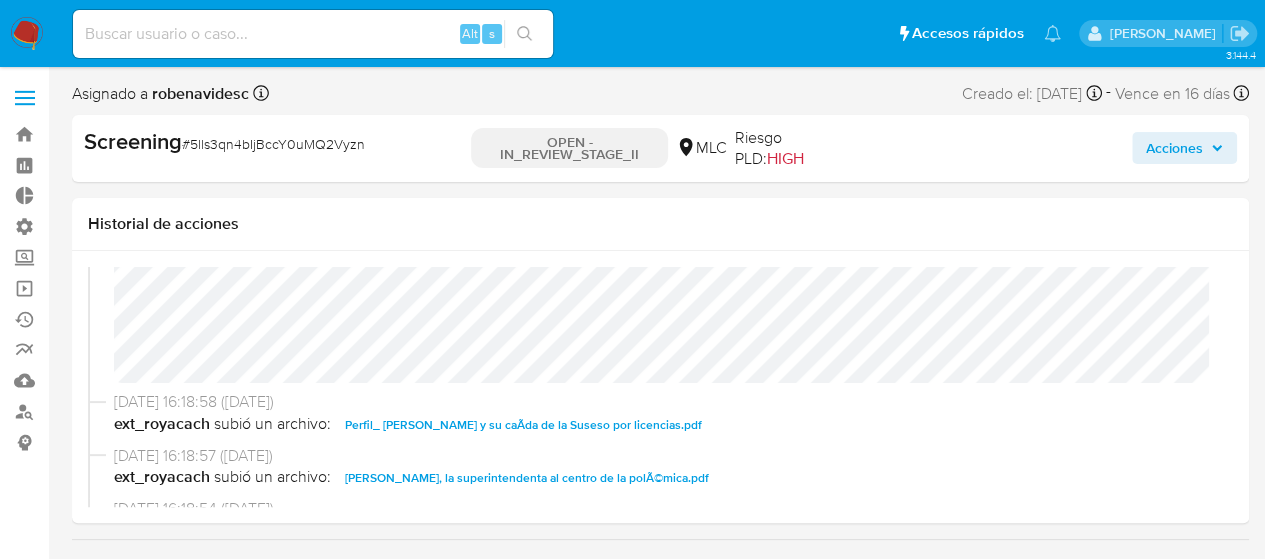 click on "Perfil_ [PERSON_NAME] y su caÃ­da de la Suseso por licencias.pdf" at bounding box center [523, 425] 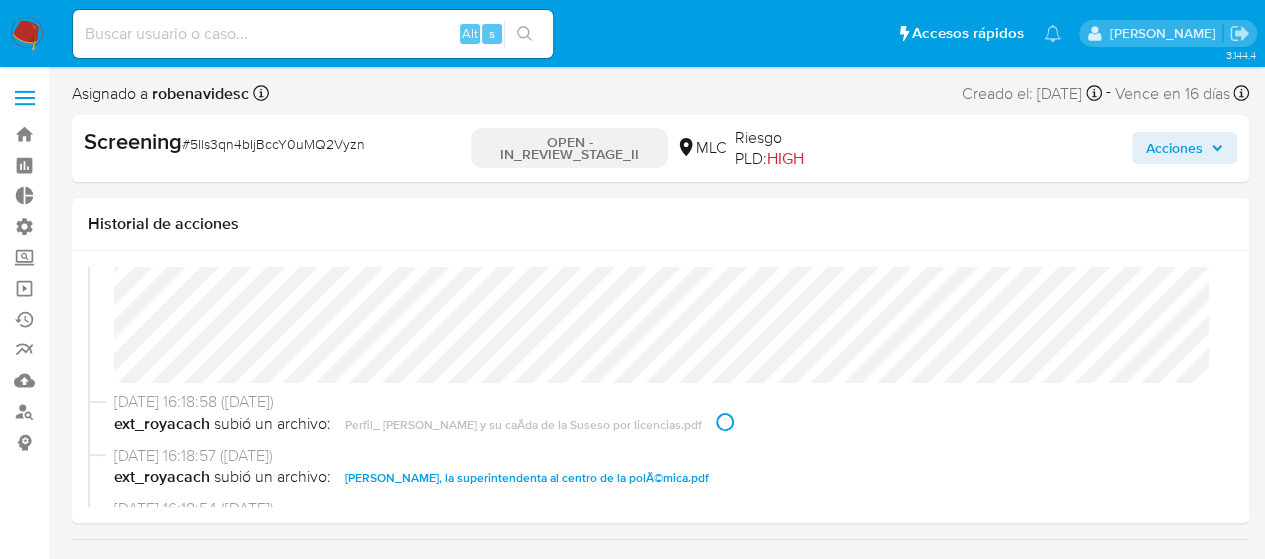 click on "[PERSON_NAME], la superintendenta al centro de la polÃ©mica.pdf" at bounding box center [527, 478] 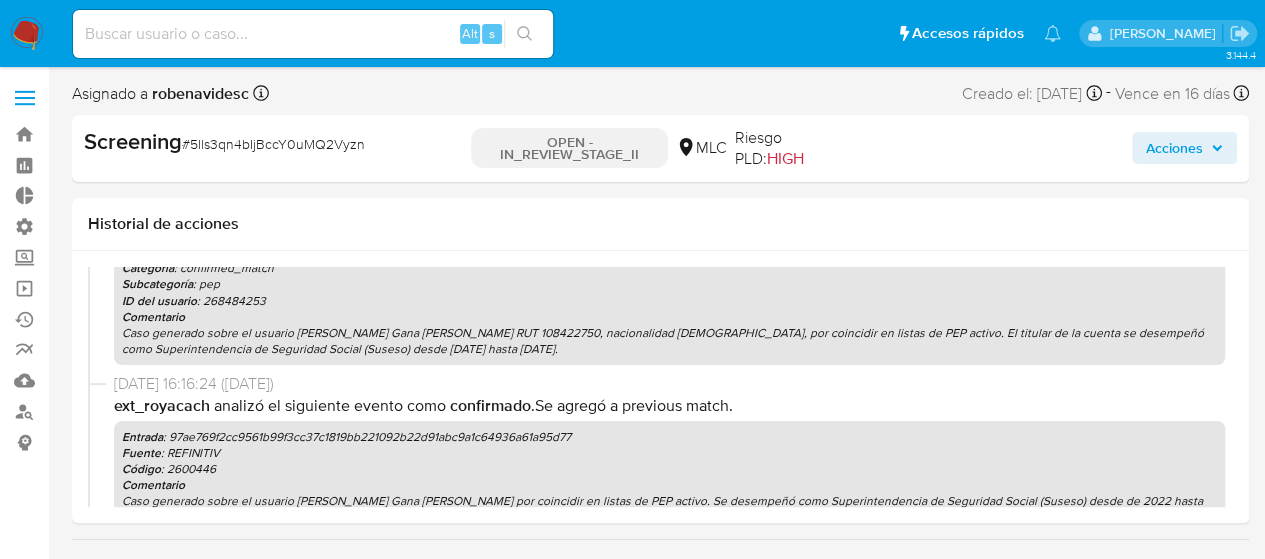 scroll, scrollTop: 583, scrollLeft: 0, axis: vertical 